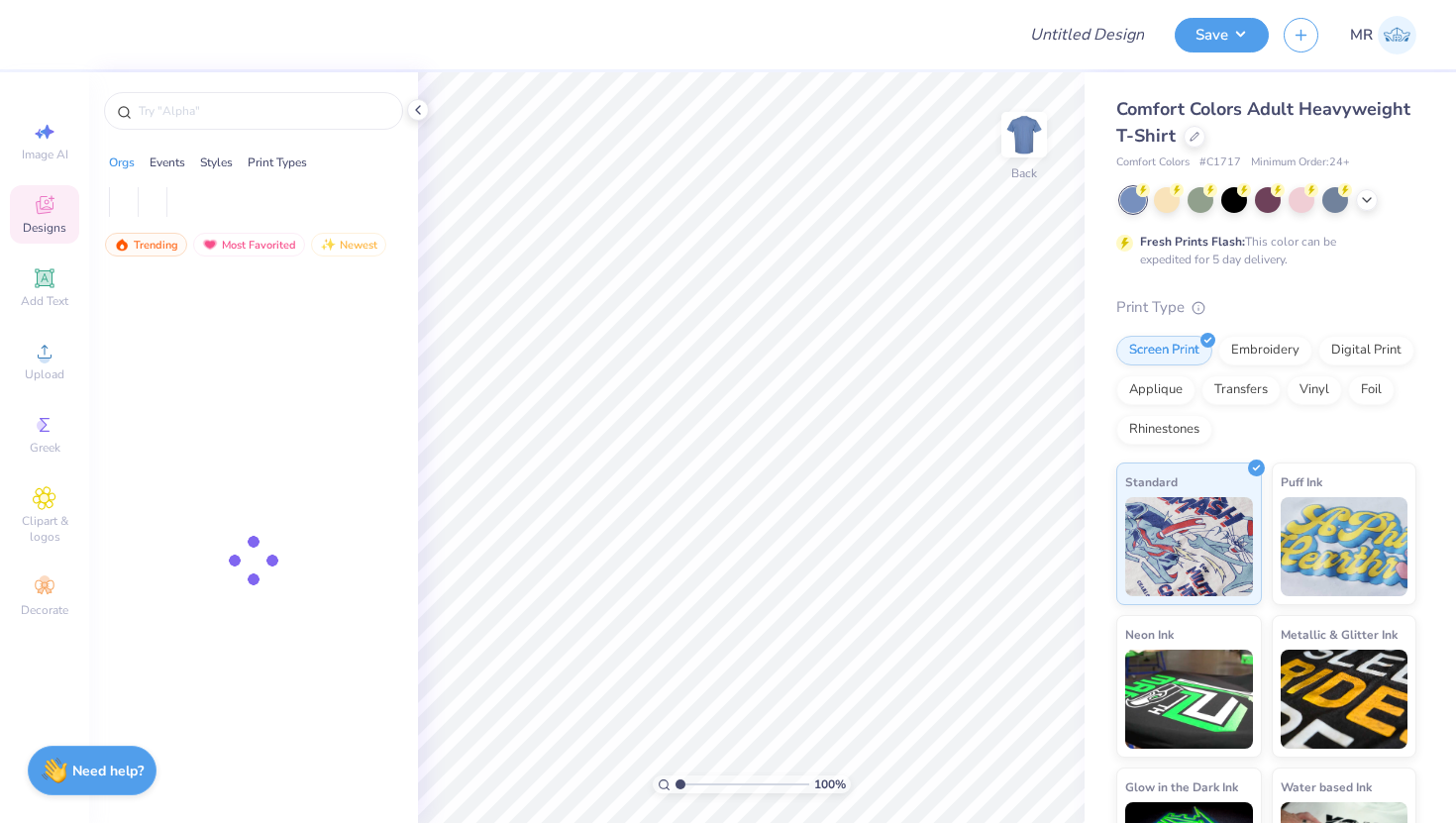 scroll, scrollTop: 0, scrollLeft: 0, axis: both 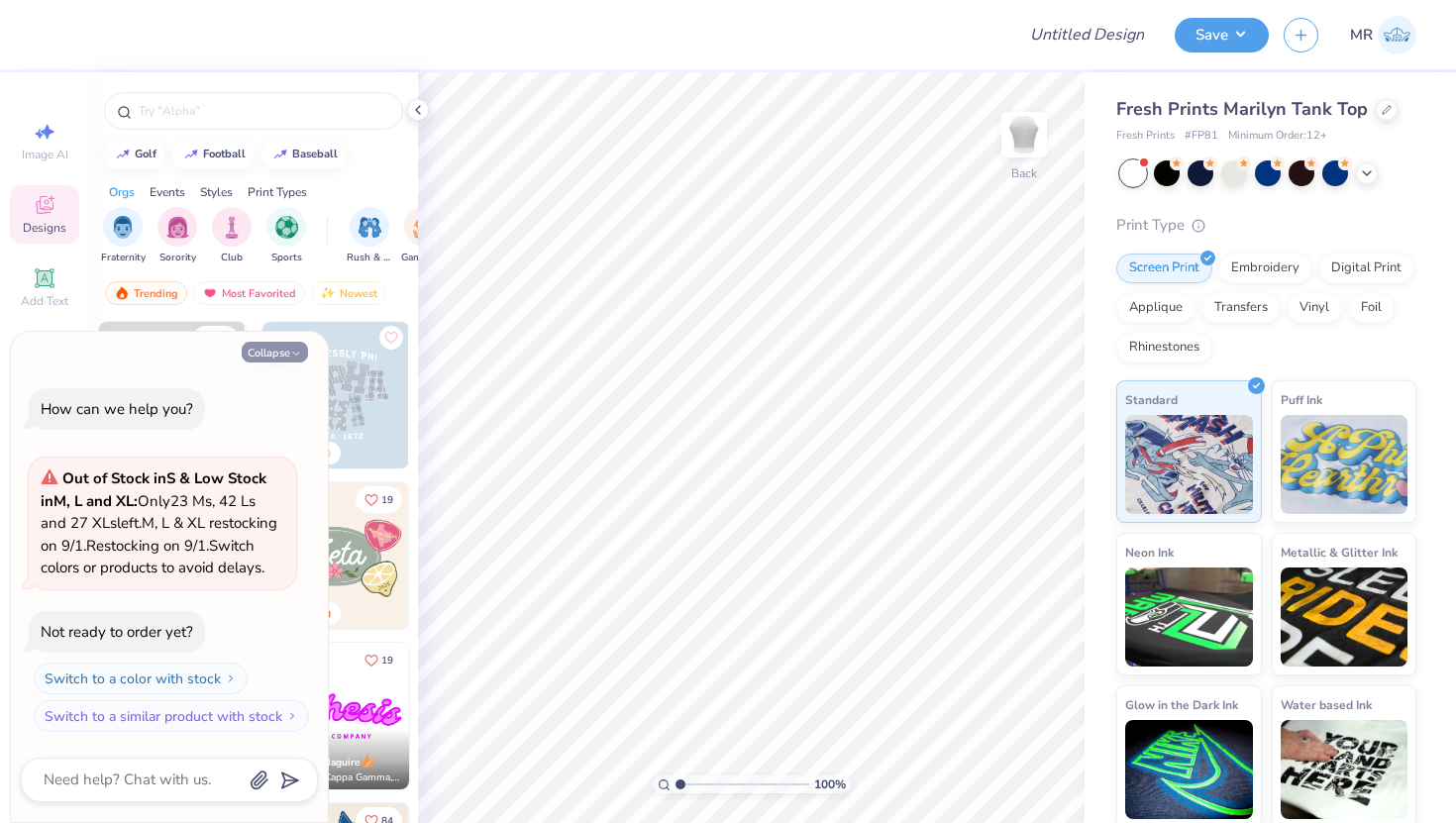 click on "Collapse" at bounding box center [274, 352] 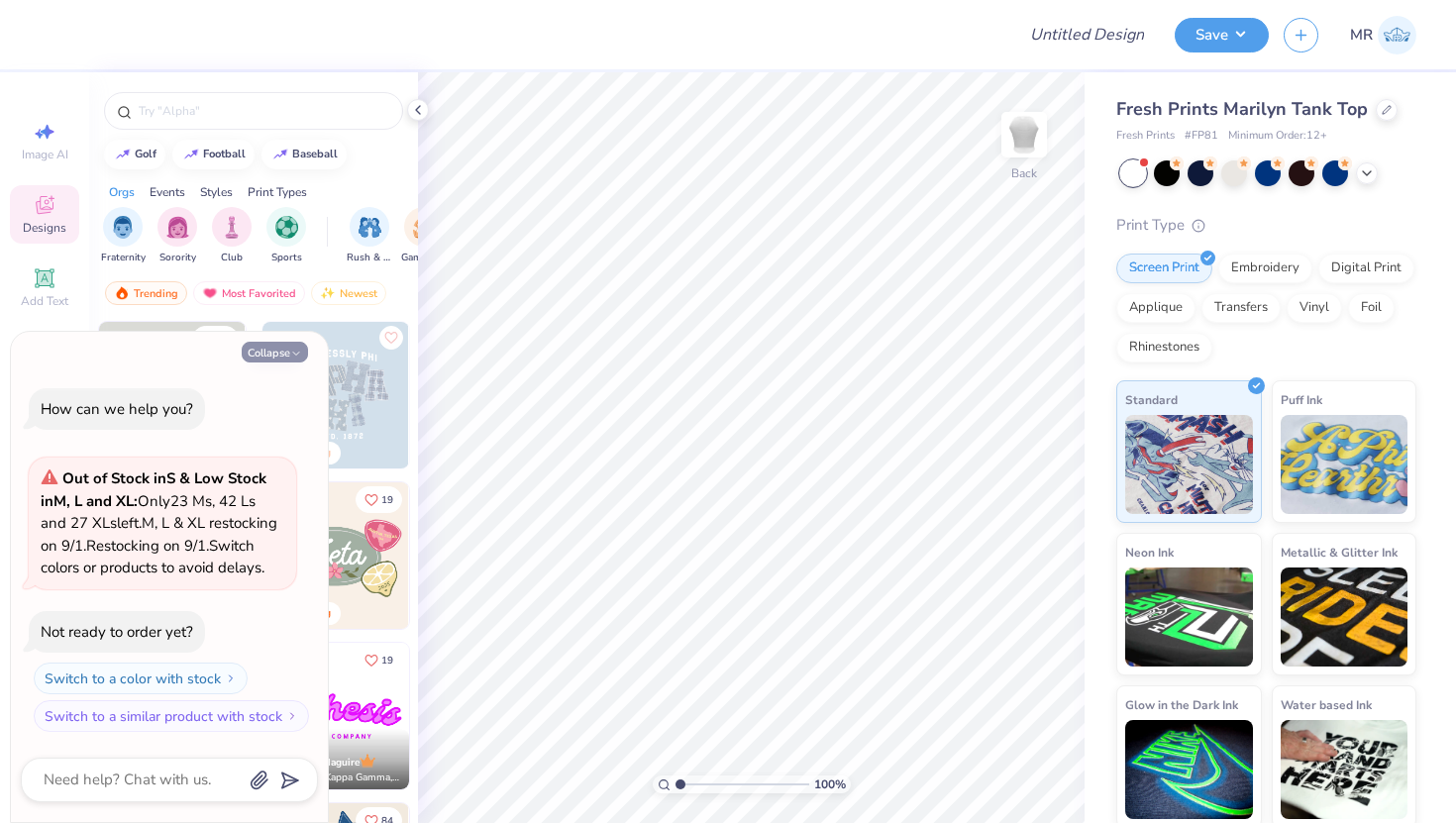 type on "x" 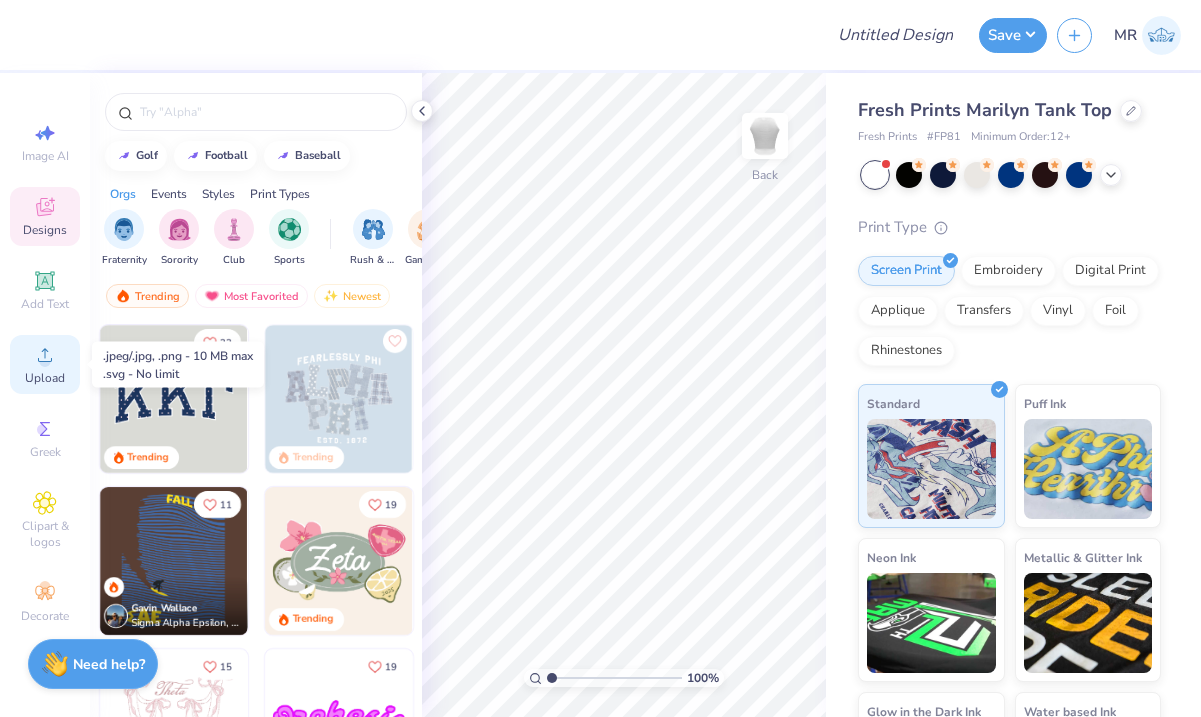 click 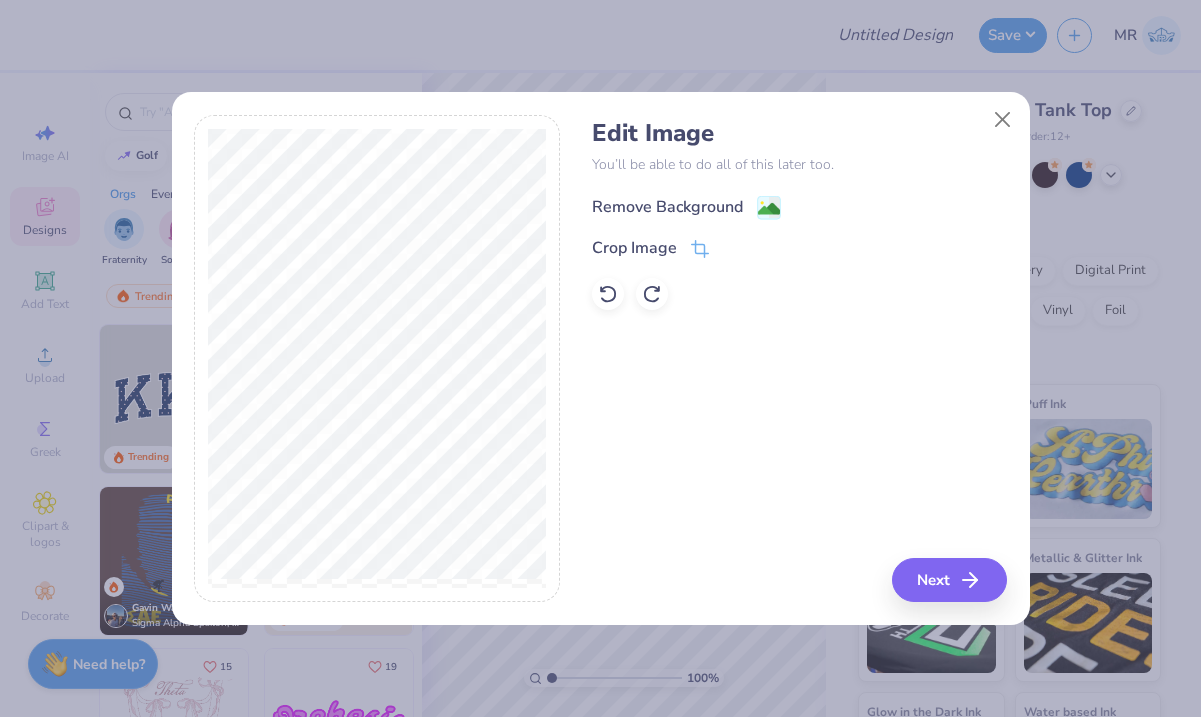 click on "Remove Background" at bounding box center [667, 207] 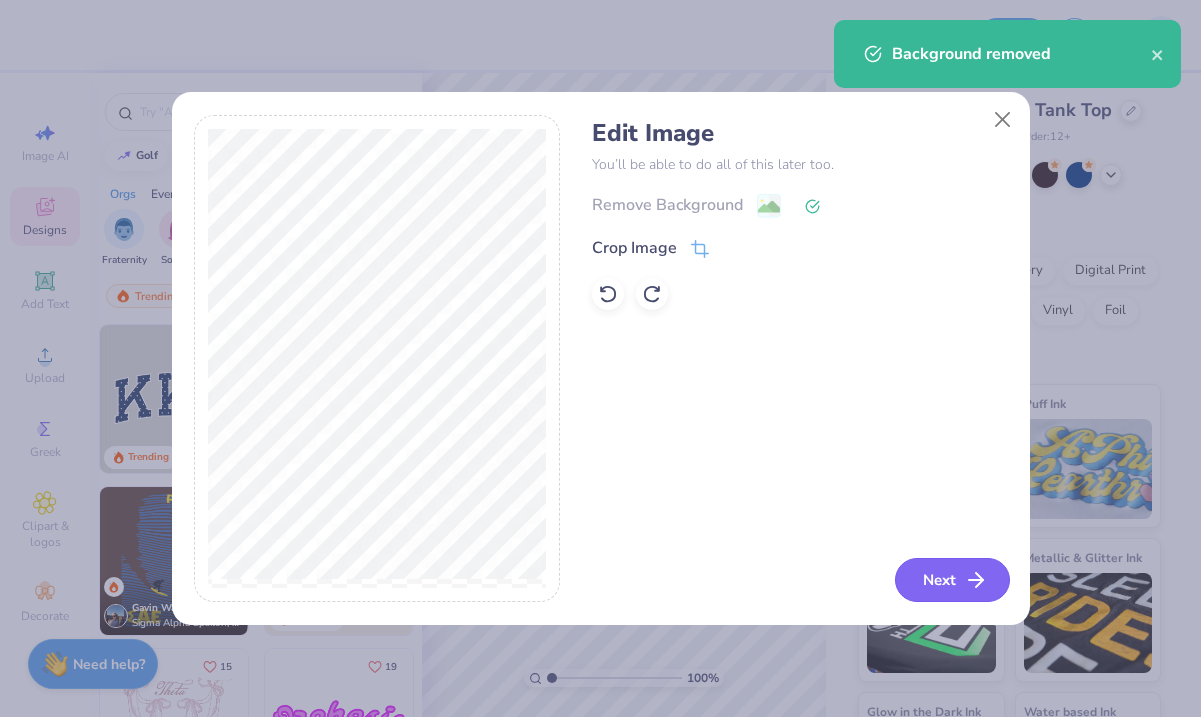 click on "Next" at bounding box center (952, 580) 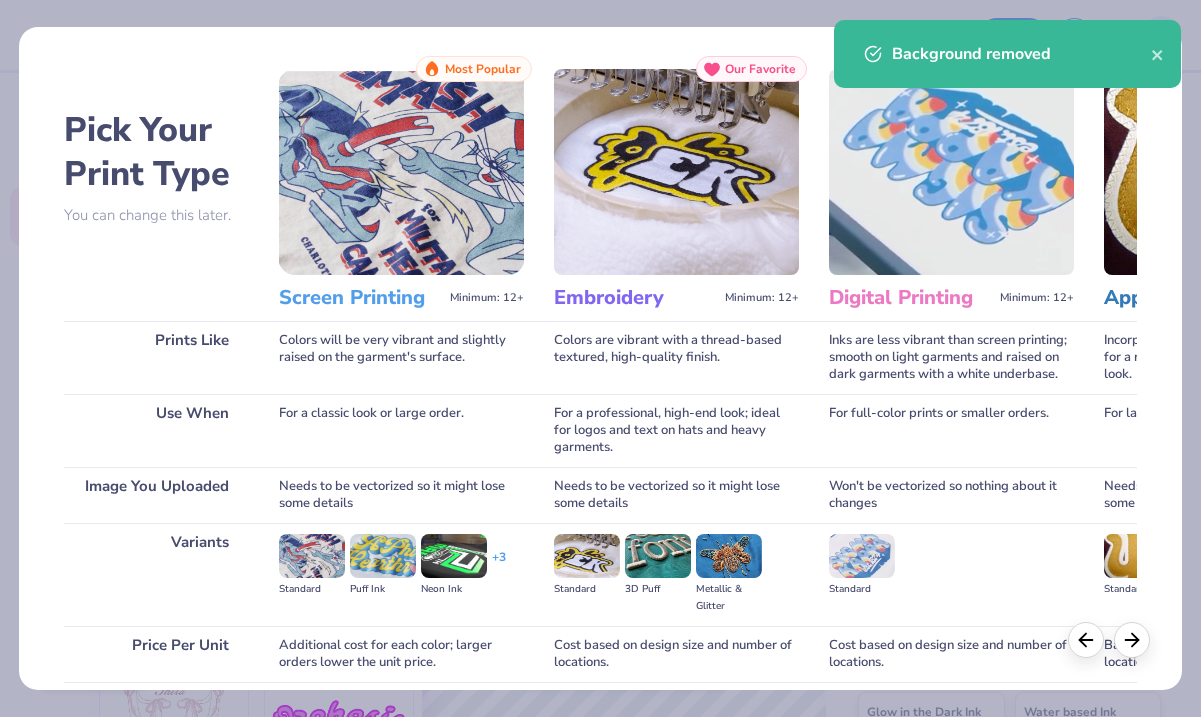 scroll, scrollTop: 180, scrollLeft: 0, axis: vertical 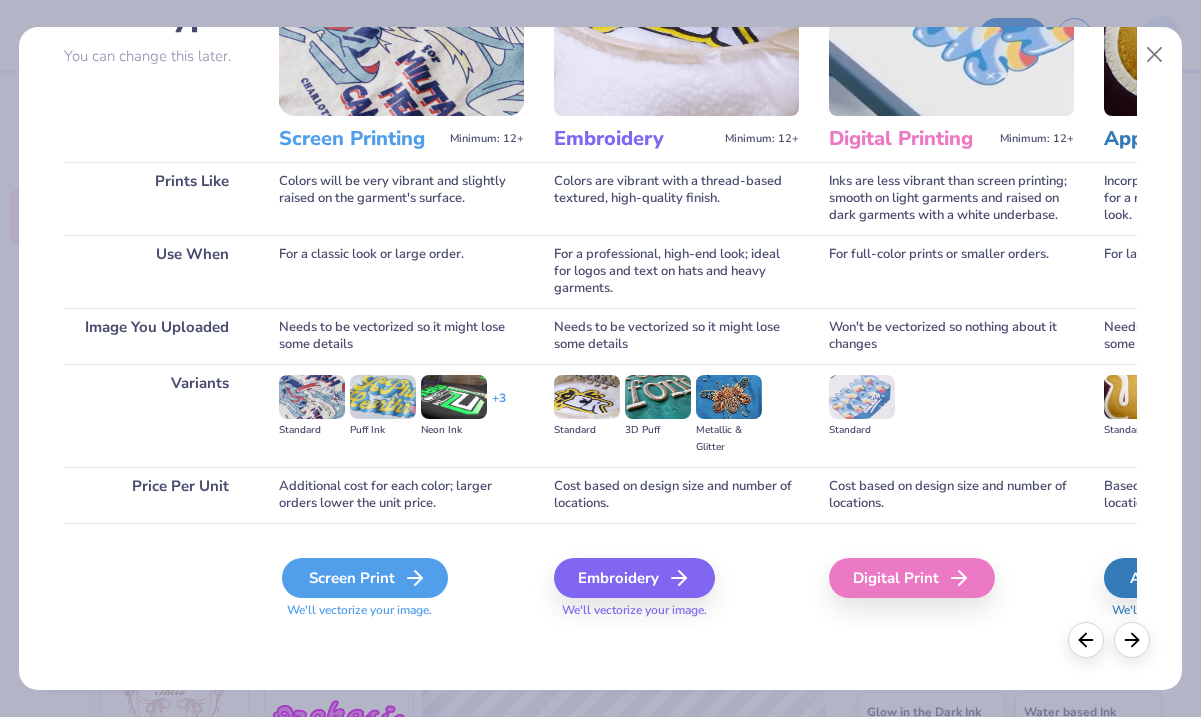 click 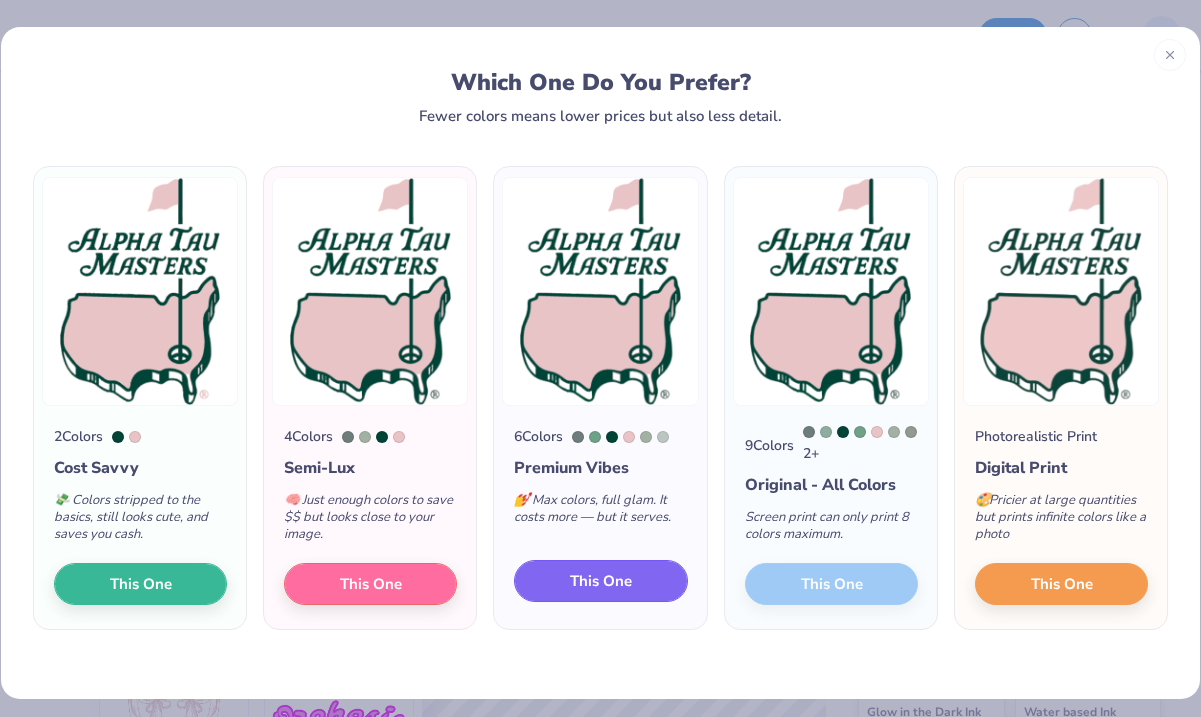 click on "This One" at bounding box center [601, 581] 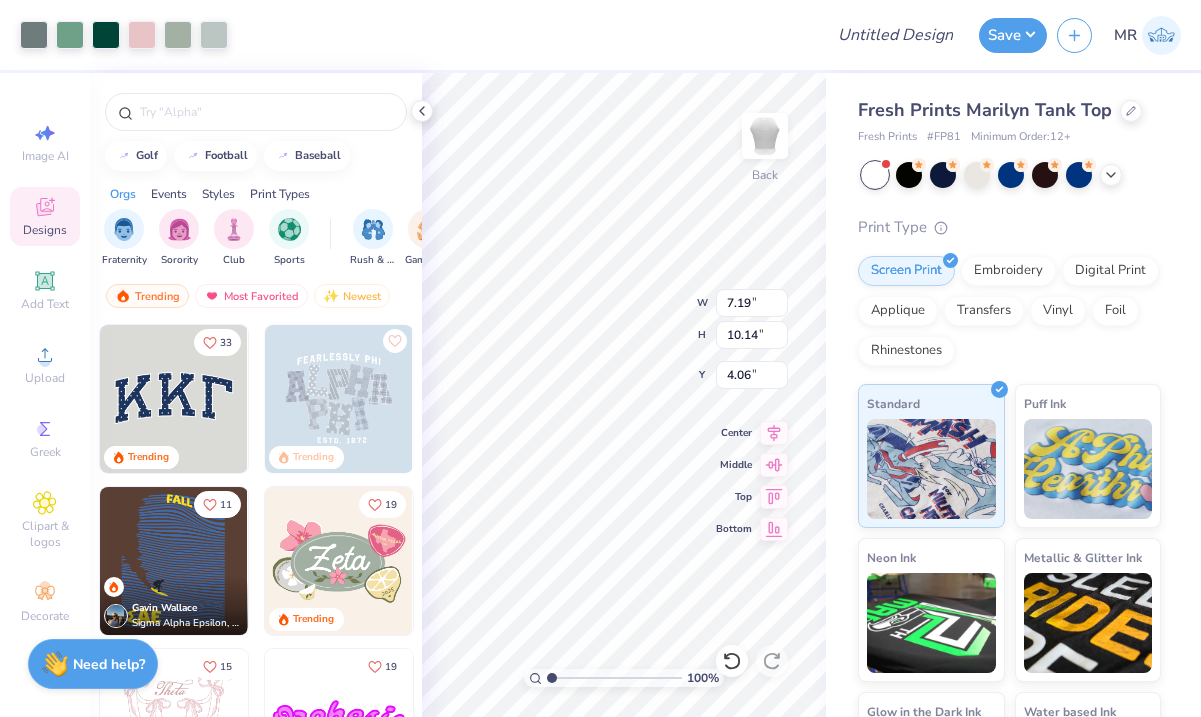 click on "Print Type" at bounding box center [1009, 227] 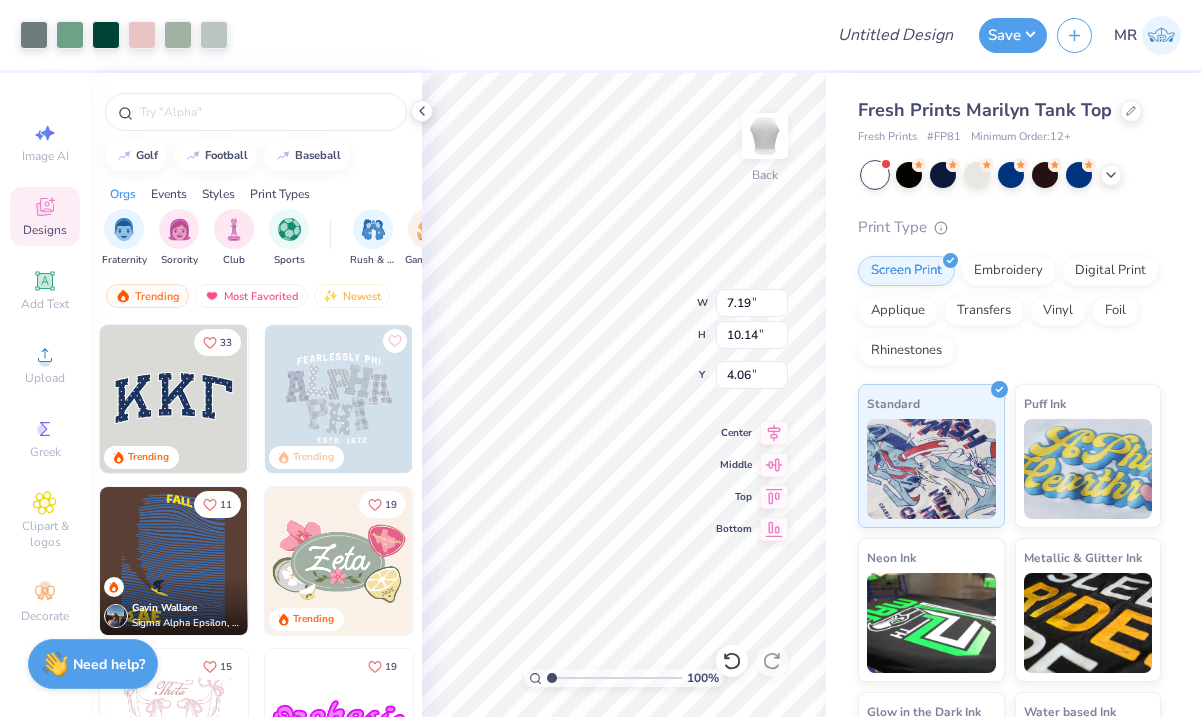 type on "3.00" 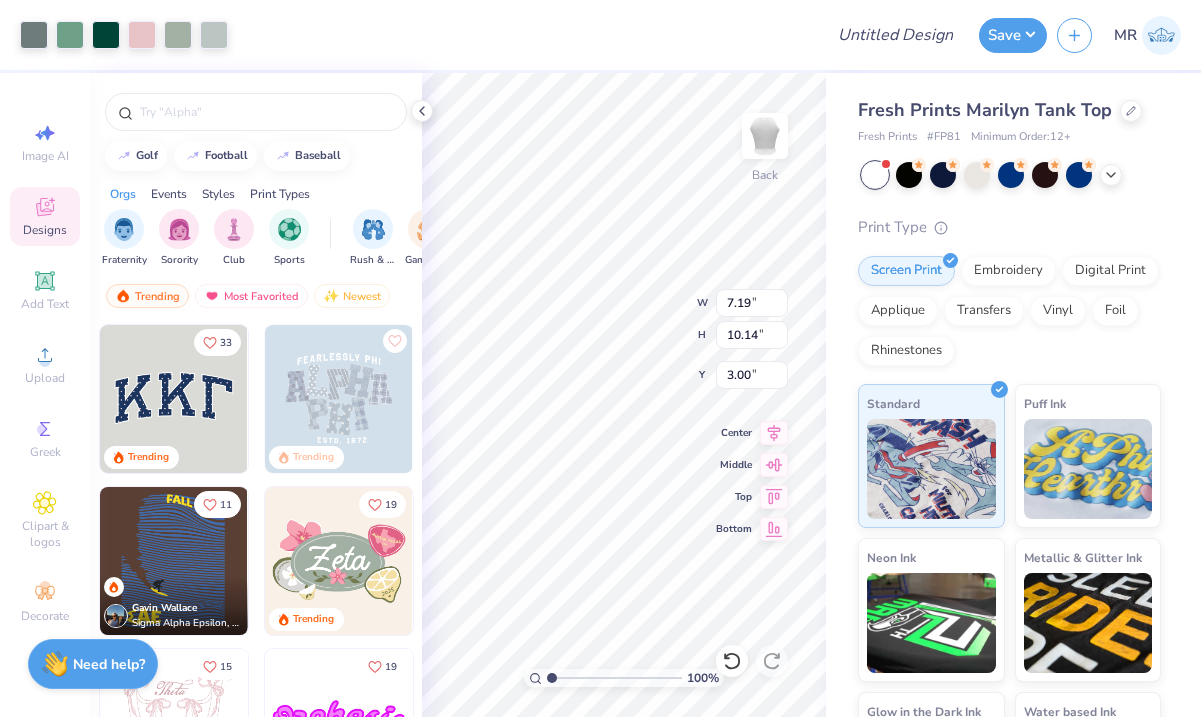click on "Fresh Prints Marilyn Tank Top Fresh Prints # FP81 Minimum Order:  12 +   Print Type Screen Print Embroidery Digital Print Applique Transfers Vinyl Foil Rhinestones Standard Puff Ink Neon Ink Metallic & Glitter Ink Glow in the Dark Ink Water based Ink" at bounding box center (1013, 454) 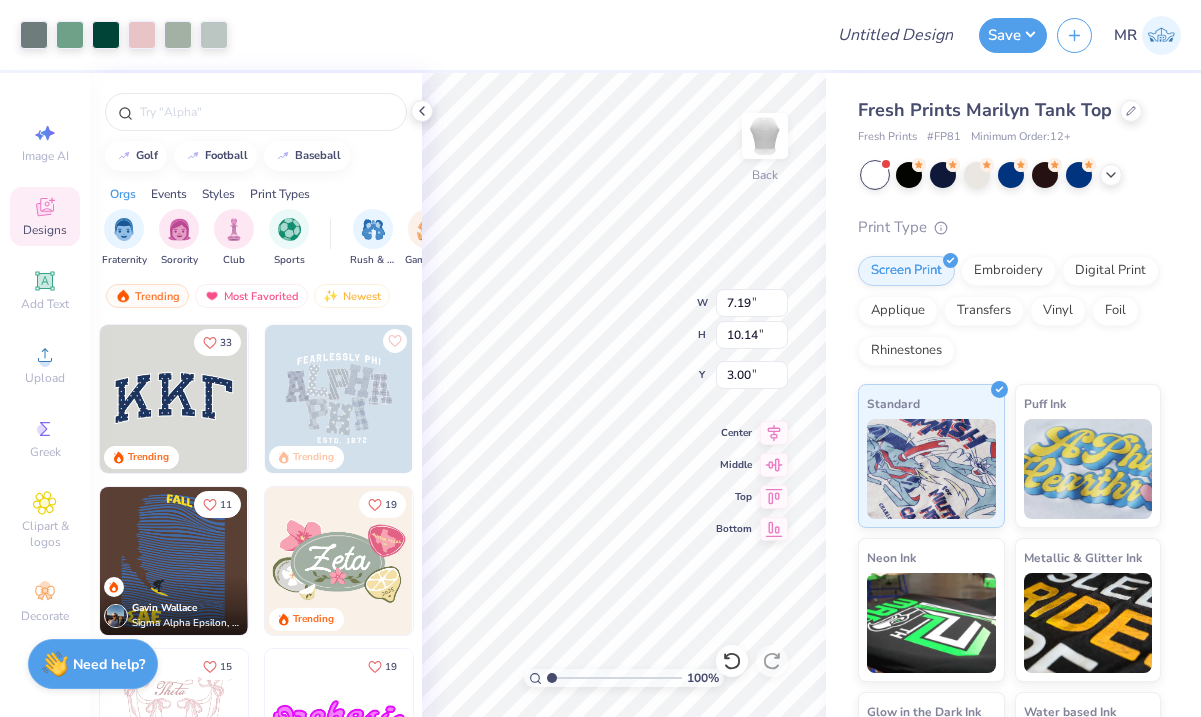 click on "Print Type Screen Print Embroidery Digital Print Applique Transfers Vinyl Foil Rhinestones Standard Puff Ink Neon Ink Metallic & Glitter Ink Glow in the Dark Ink Water based Ink" at bounding box center [1009, 526] 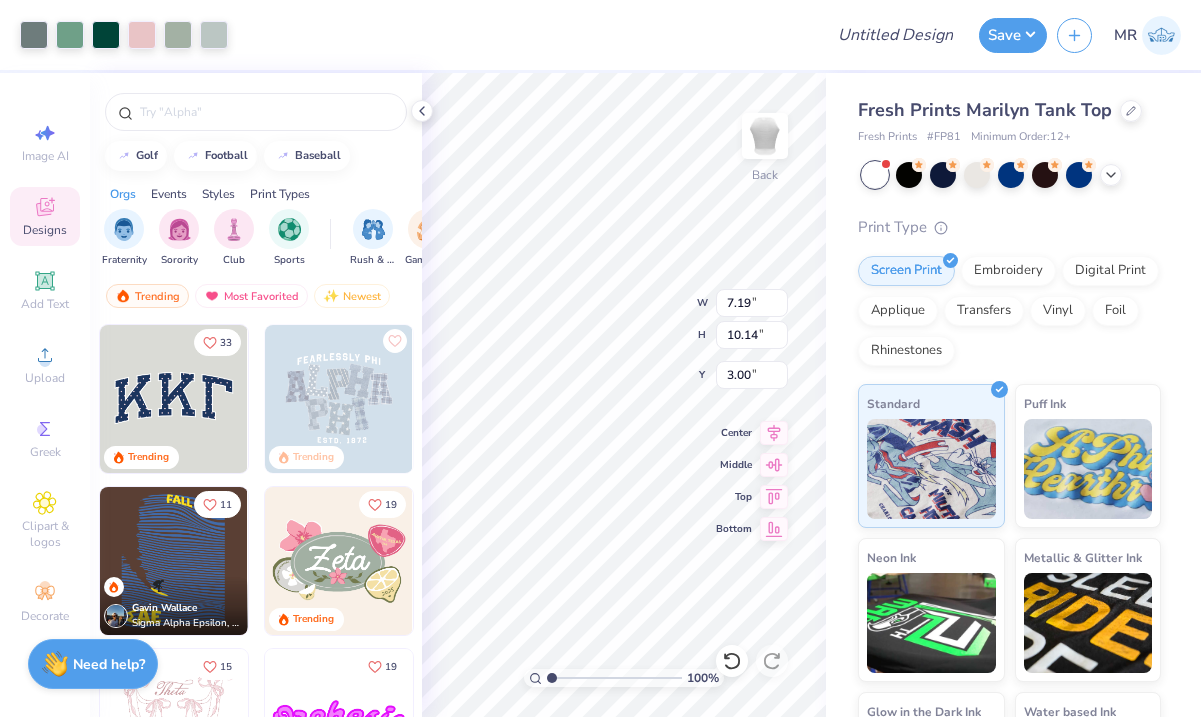 click on "Fresh Prints Marilyn Tank Top Fresh Prints # FP81 Minimum Order:  12 +   Print Type Screen Print Embroidery Digital Print Applique Transfers Vinyl Foil Rhinestones Standard Puff Ink Neon Ink Metallic & Glitter Ink Glow in the Dark Ink Water based Ink" at bounding box center (1013, 454) 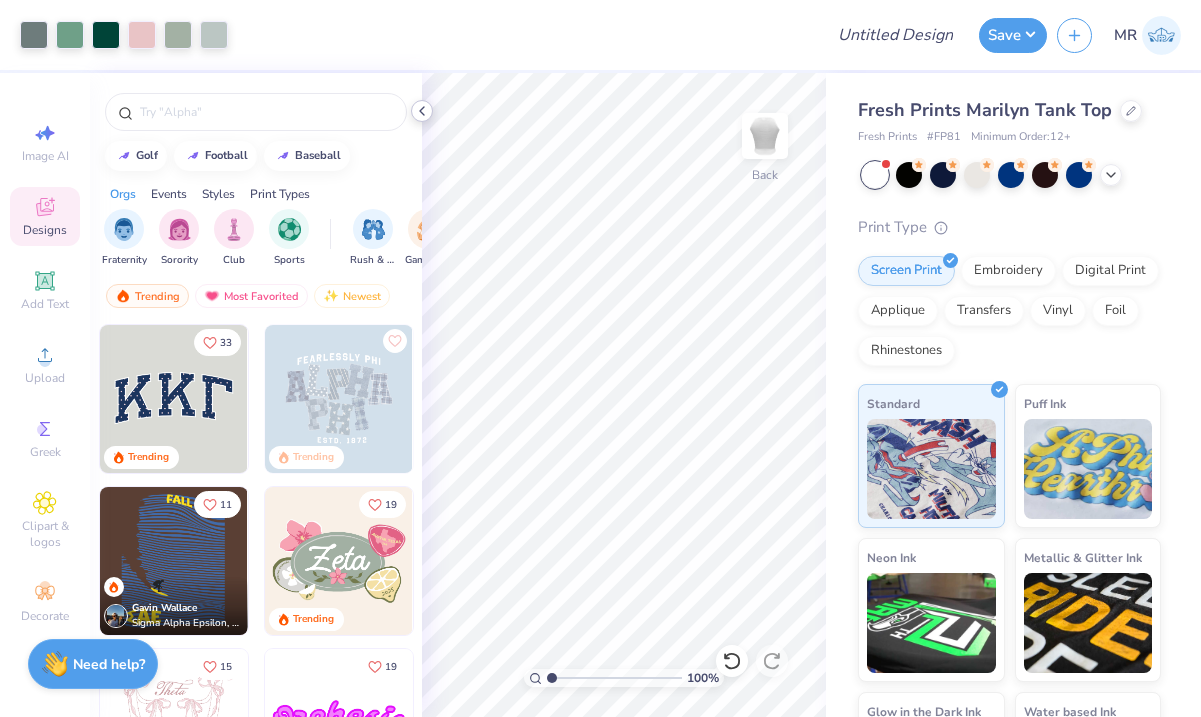click 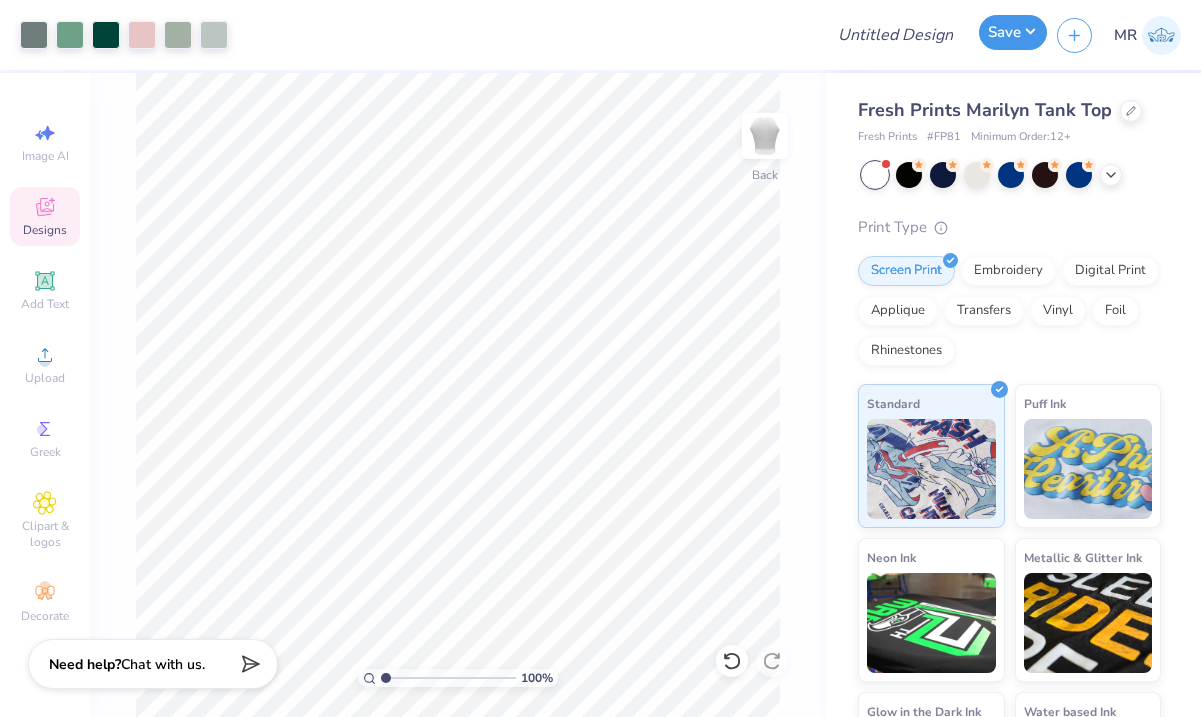 click on "Save" at bounding box center [1013, 32] 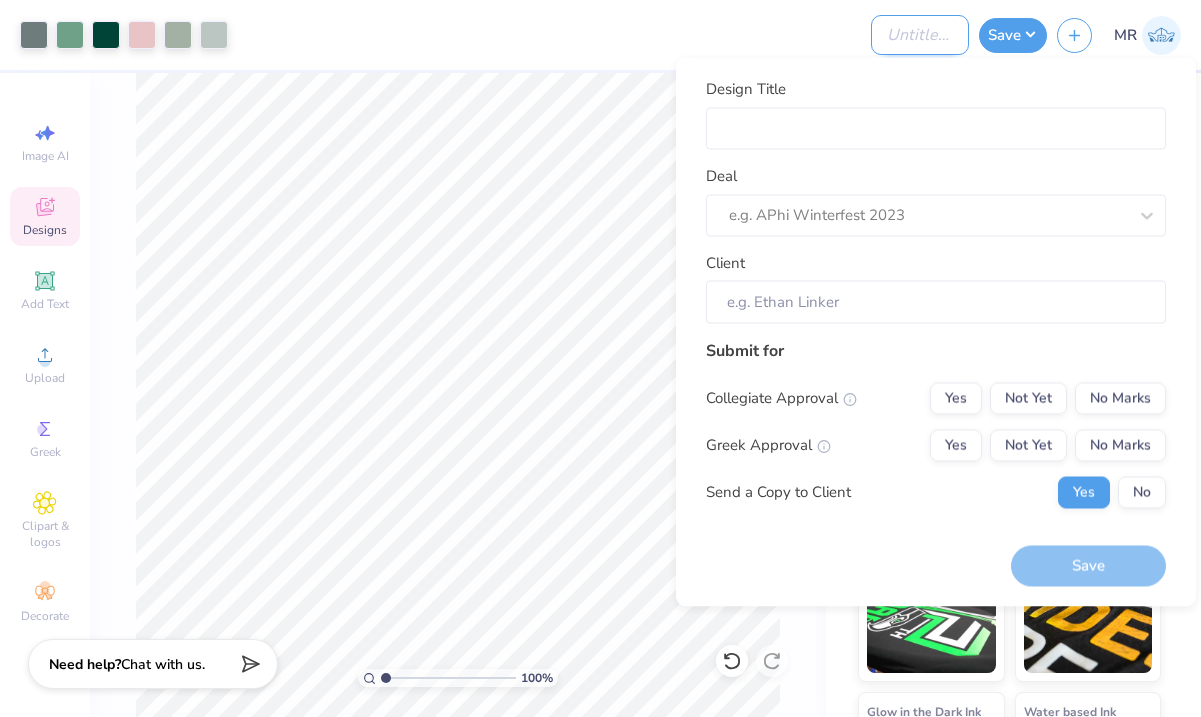 click on "Design Title" at bounding box center (920, 35) 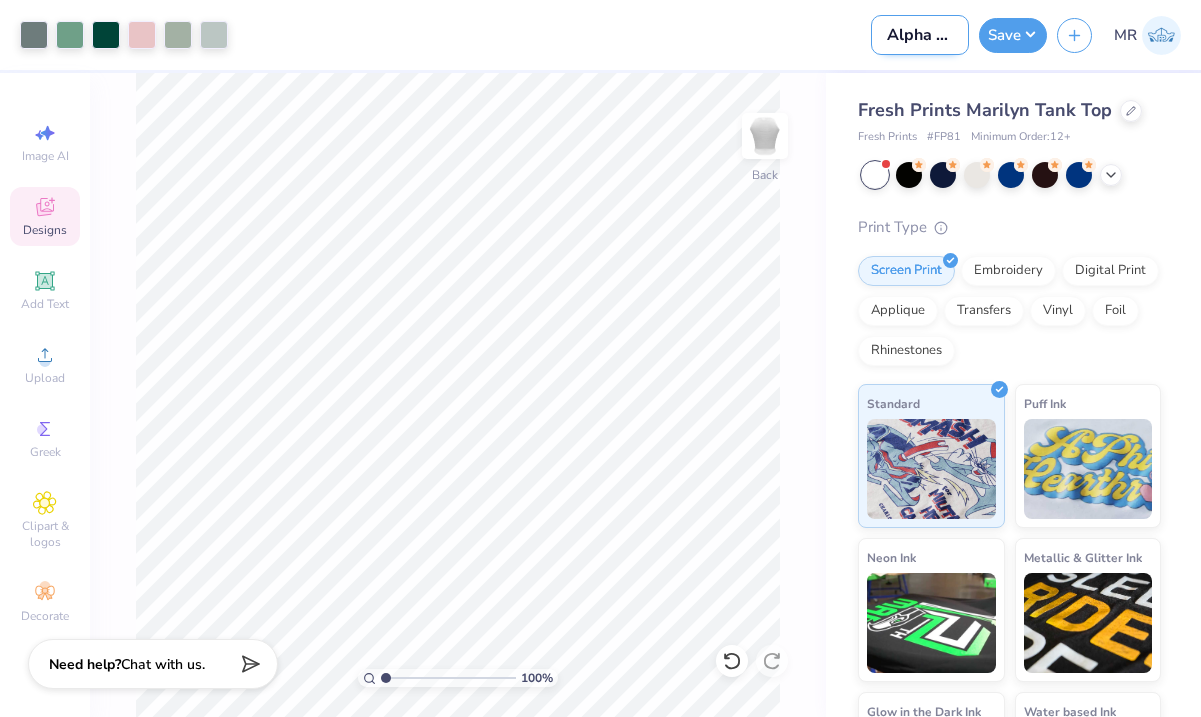 click on "Alpha Sigma Tau" at bounding box center (920, 35) 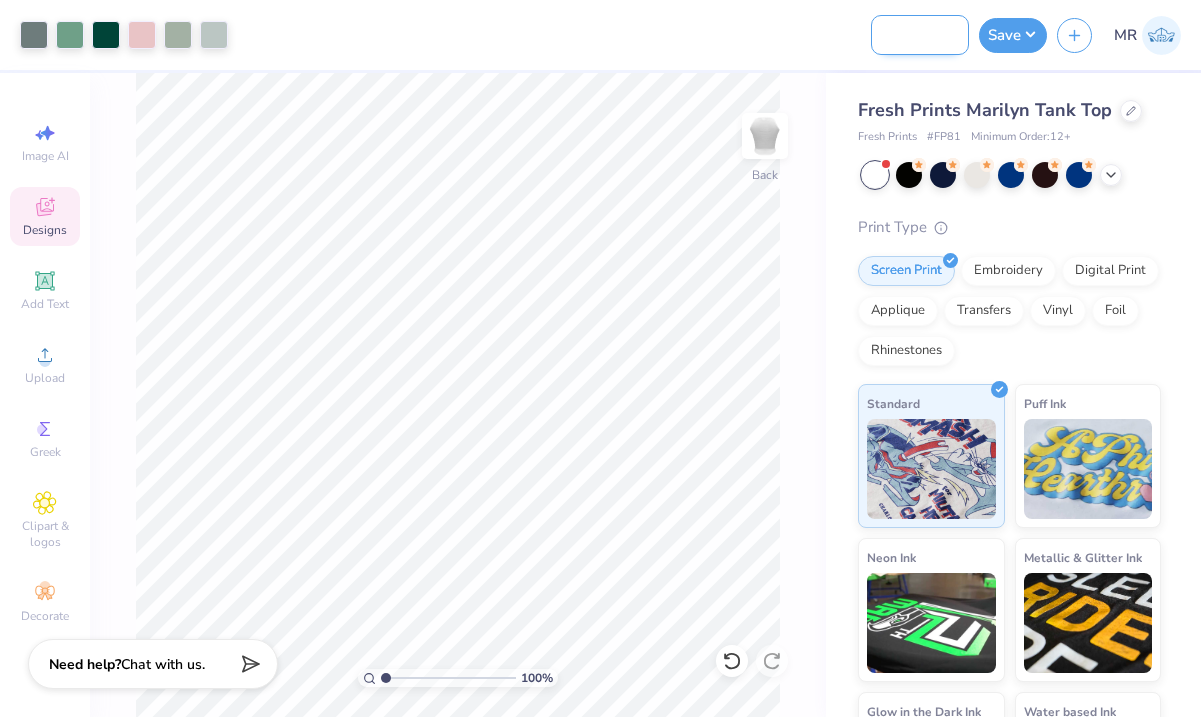 scroll, scrollTop: 0, scrollLeft: 123, axis: horizontal 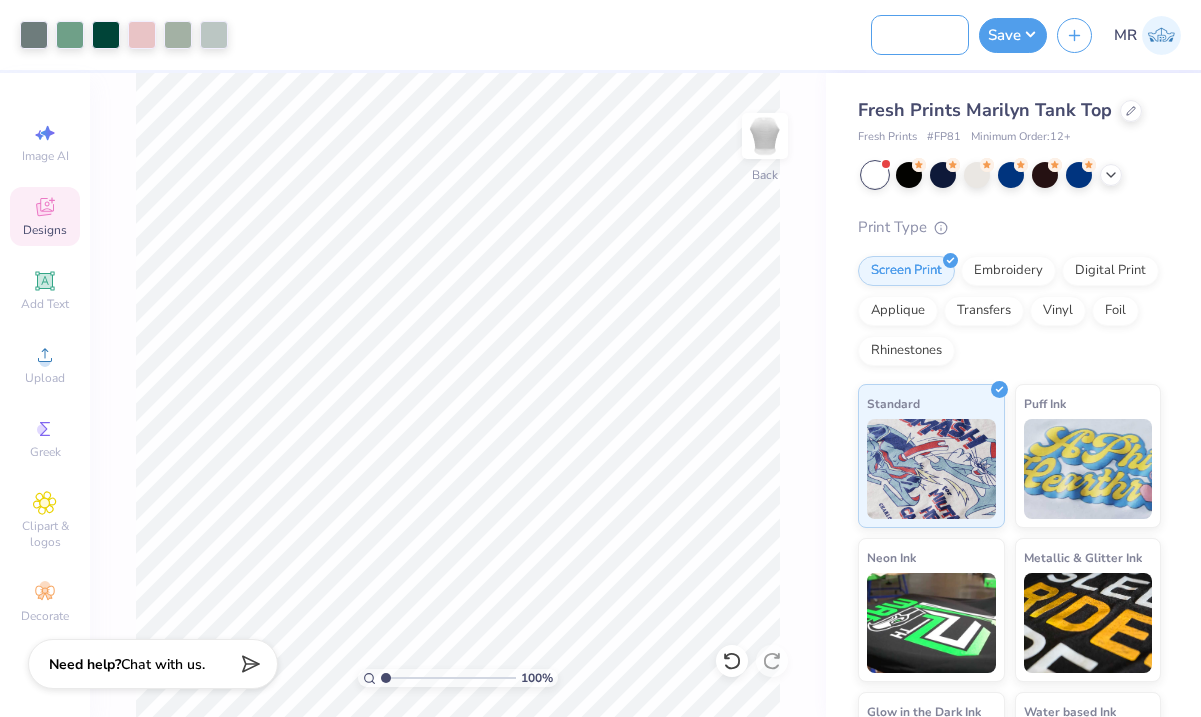 type on "Alpha Sigma Tau Bid Day" 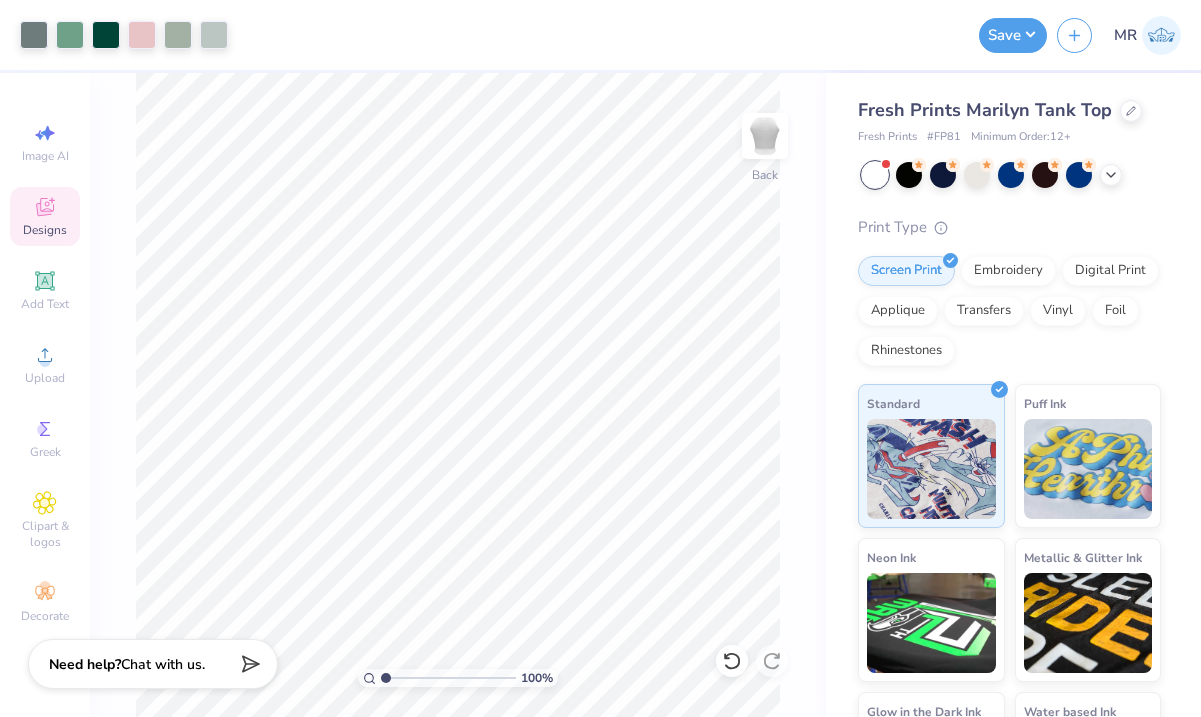 scroll, scrollTop: 0, scrollLeft: 0, axis: both 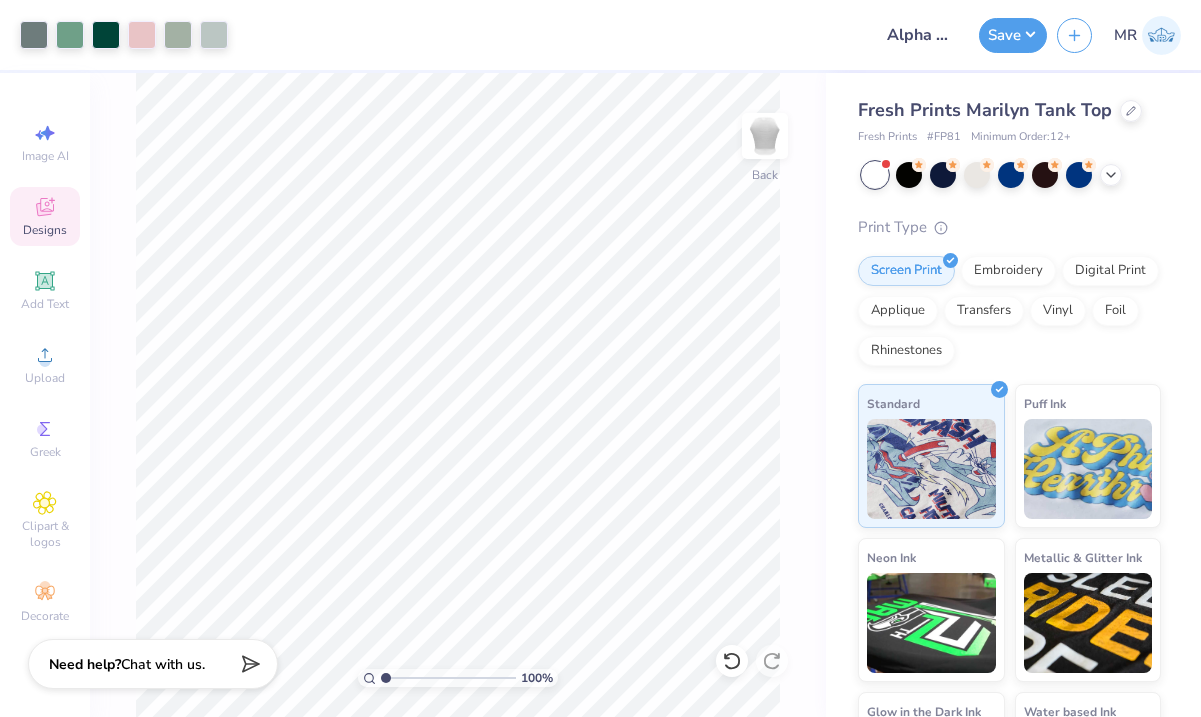 click on "Art colors Design Title Alpha Sigma Tau Bid Day Save MR" at bounding box center [600, 35] 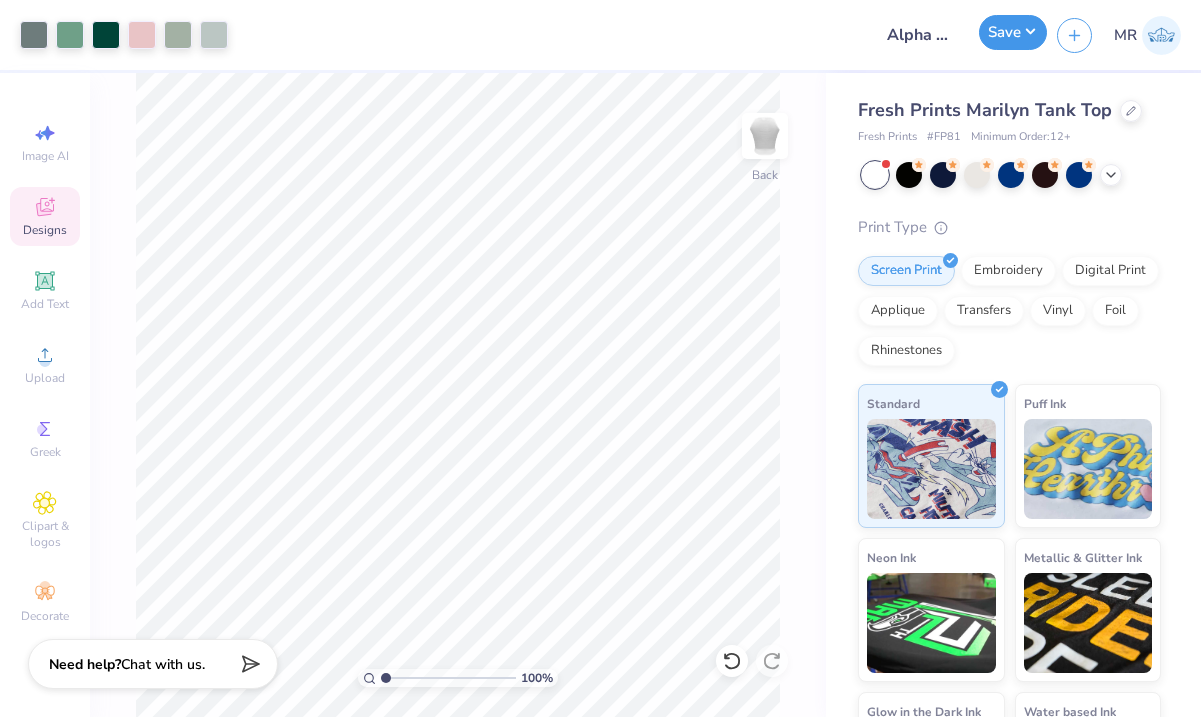 click on "Save" at bounding box center [1013, 32] 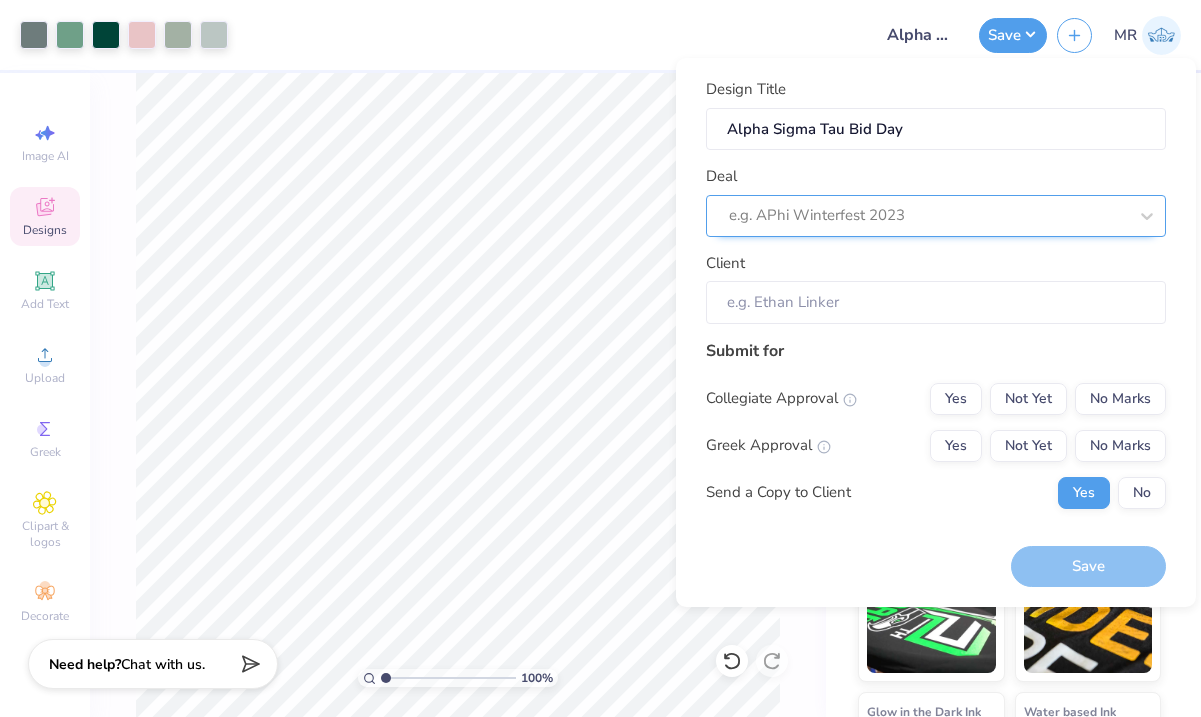 click on "e.g. APhi Winterfest 2023" at bounding box center [928, 215] 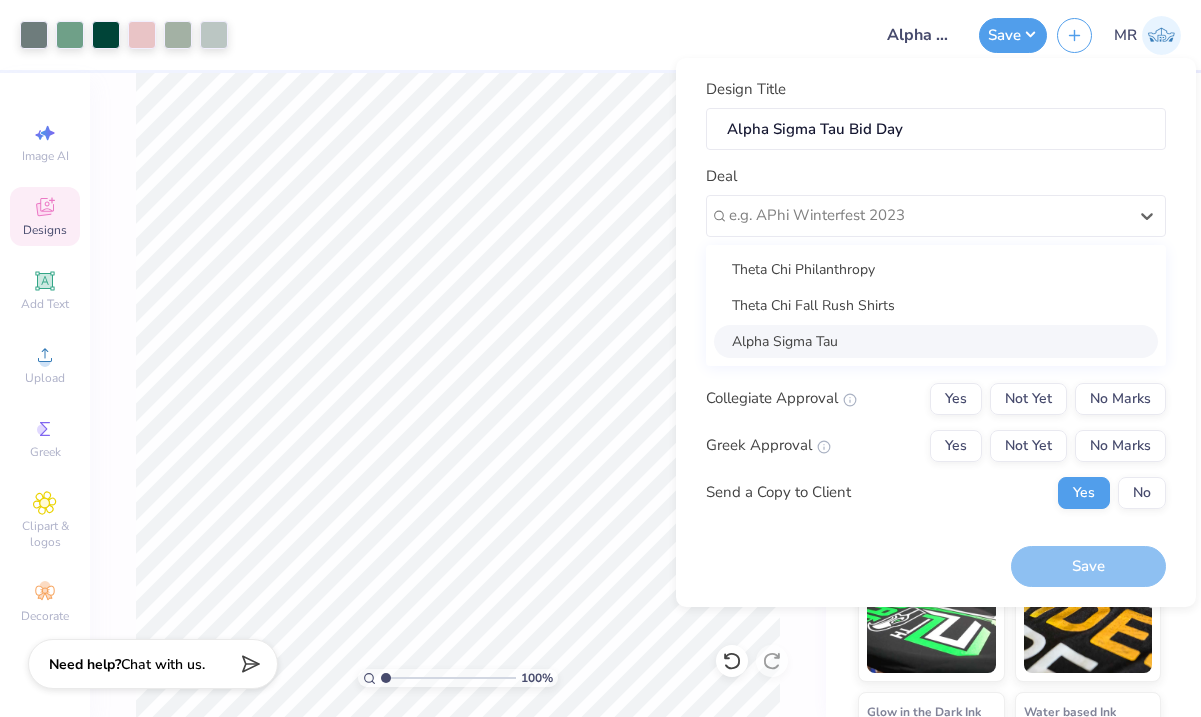 click on "Alpha Sigma Tau" at bounding box center [936, 341] 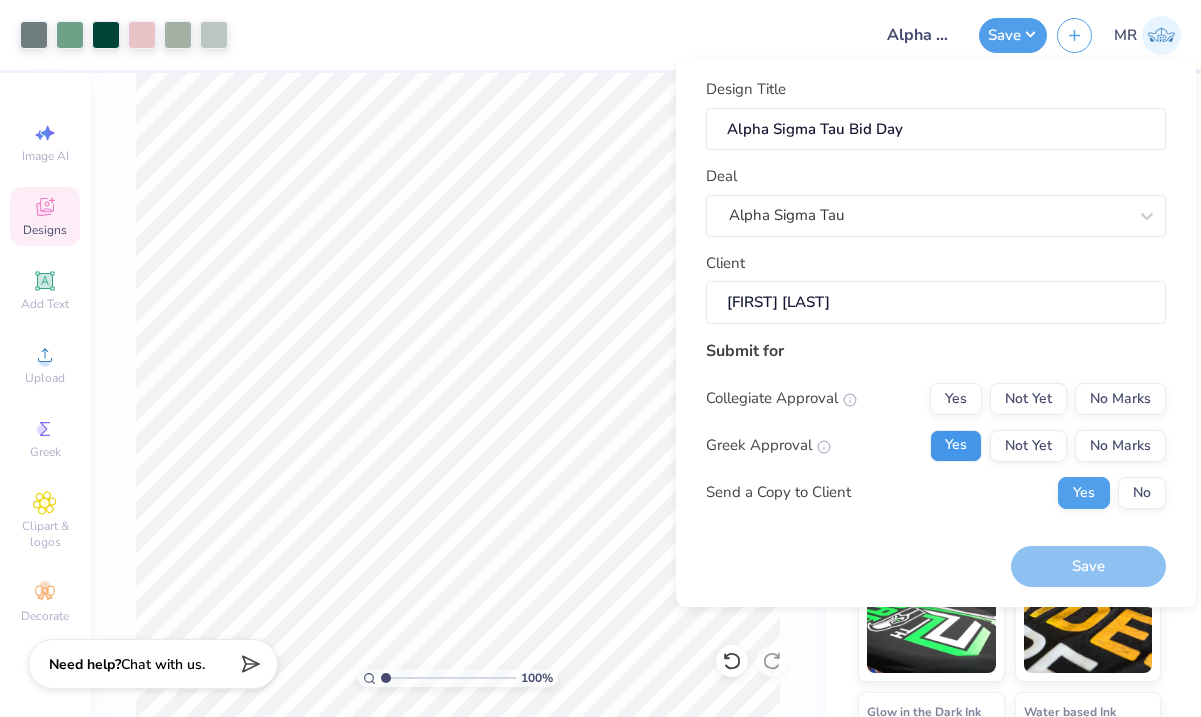 click on "Yes" at bounding box center [956, 446] 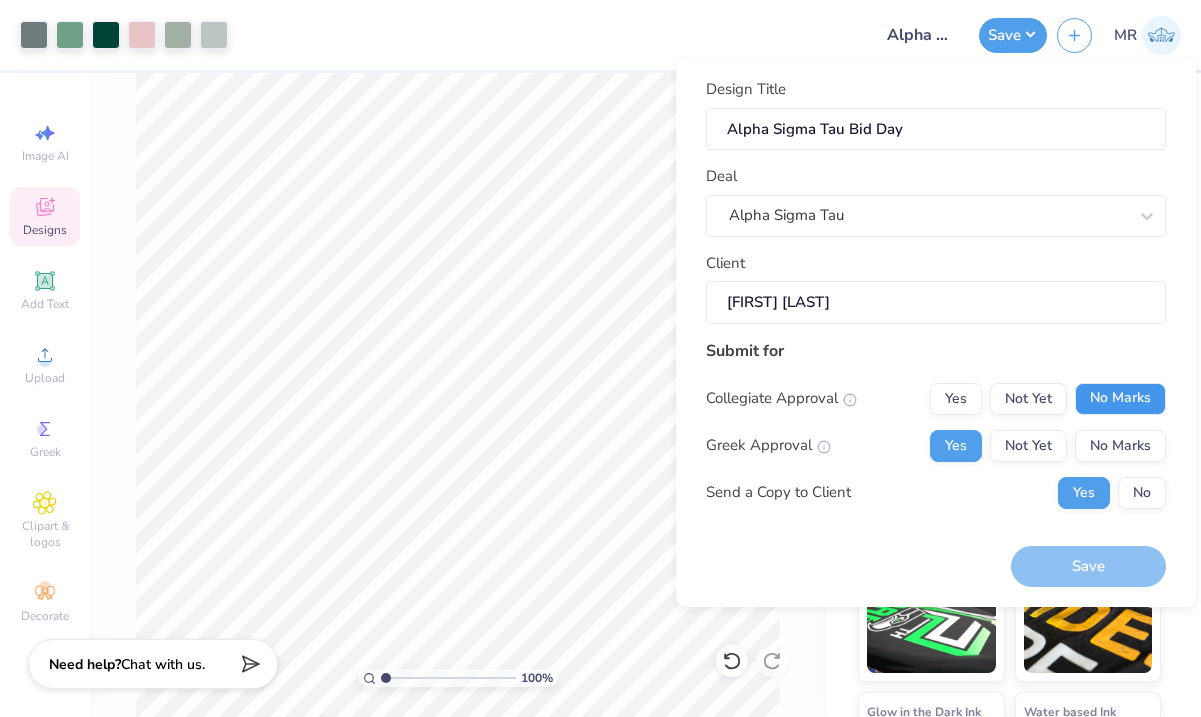 click on "No Marks" at bounding box center (1120, 399) 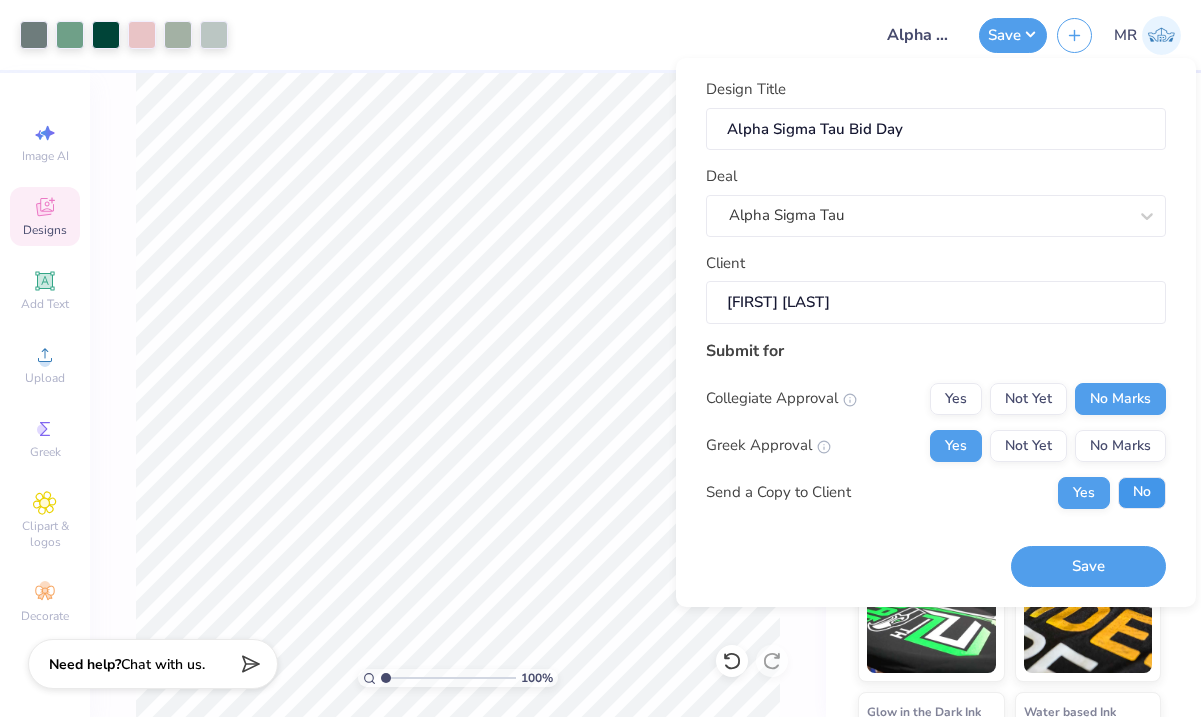 click on "No" at bounding box center [1142, 493] 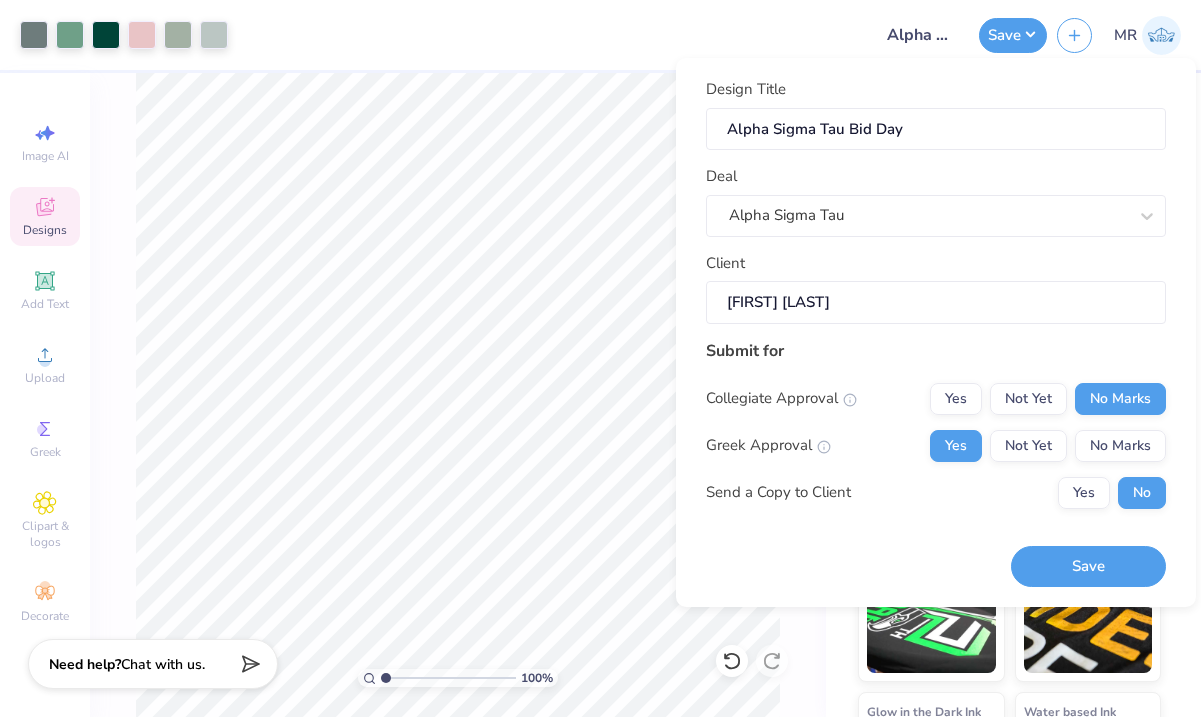 click on "Design Title Alpha Sigma Tau Bid Day Deal Alpha Sigma Tau Client Morgan Ray Submit for Collegiate Approval Yes Not Yet No Marks Greek Approval Yes Not Yet No Marks Send a Copy to Client Yes No Save" at bounding box center [936, 332] 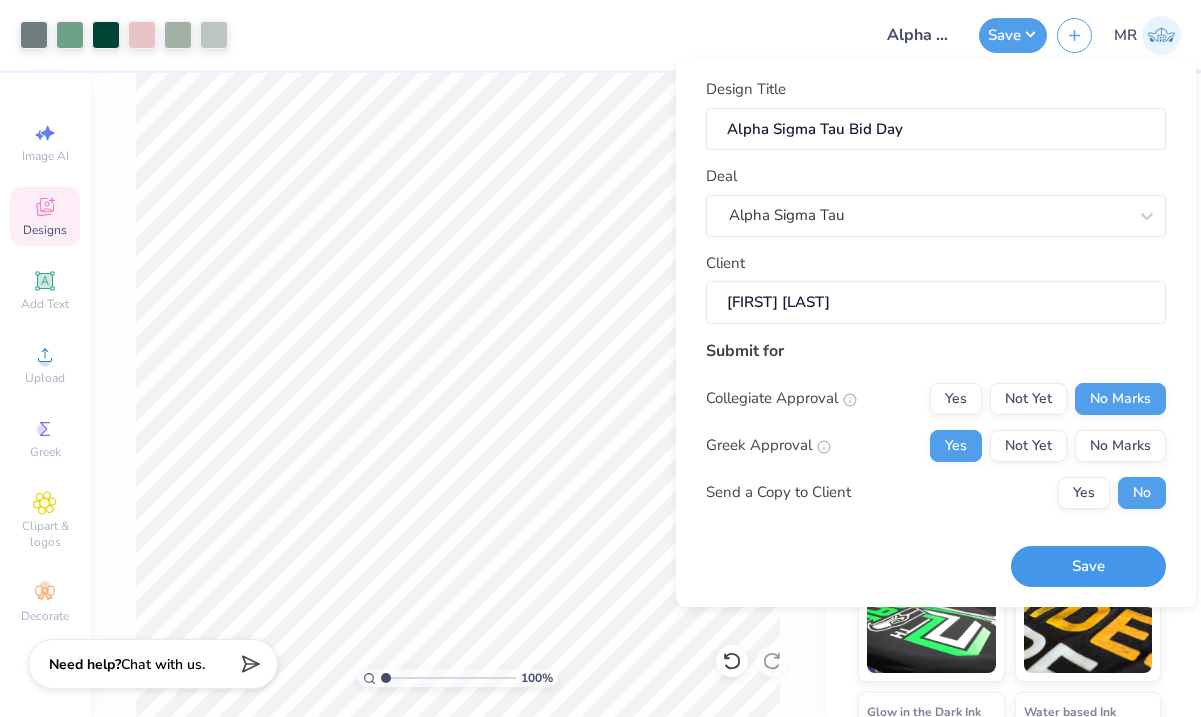 click on "Save" at bounding box center (1088, 566) 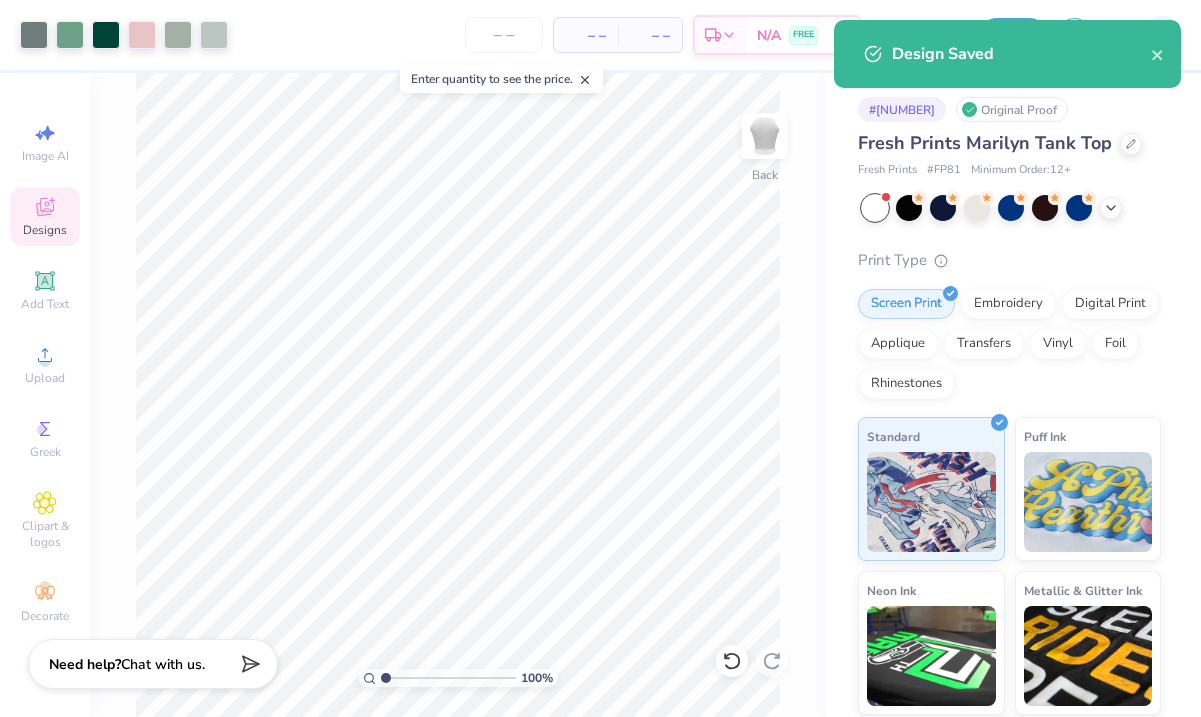 click on "– – Per Item" at bounding box center [586, 35] 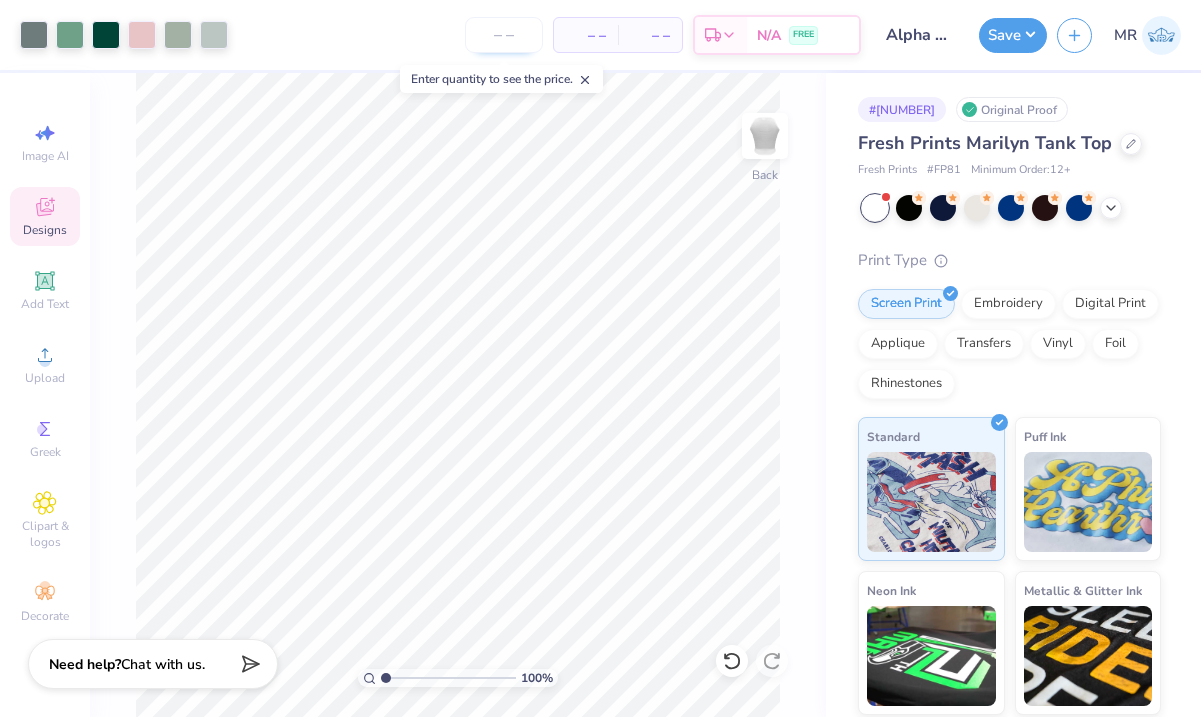 click at bounding box center [504, 35] 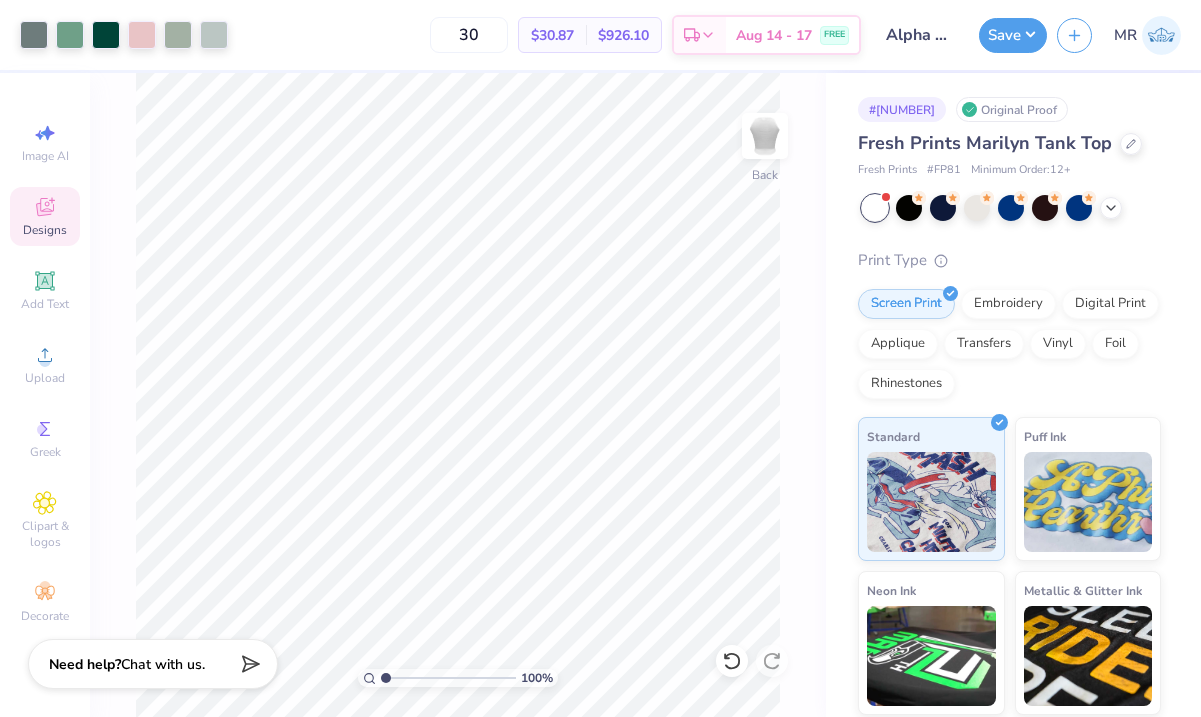 type on "30" 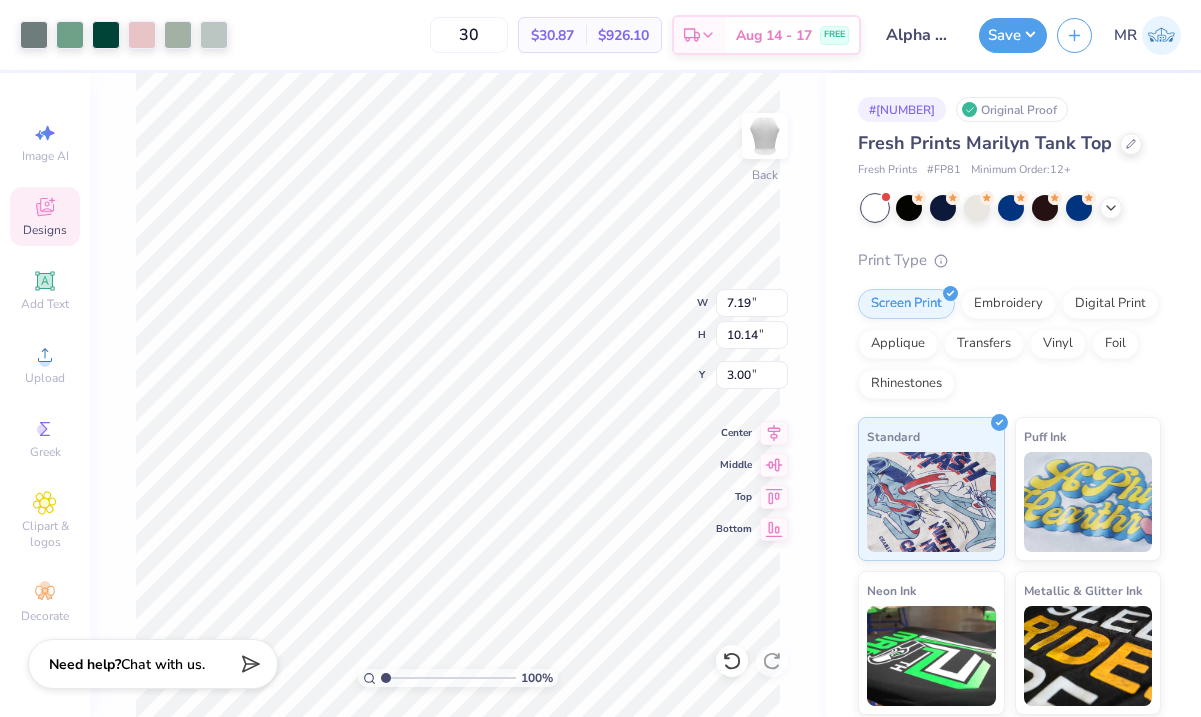 click on "Designs" at bounding box center [45, 230] 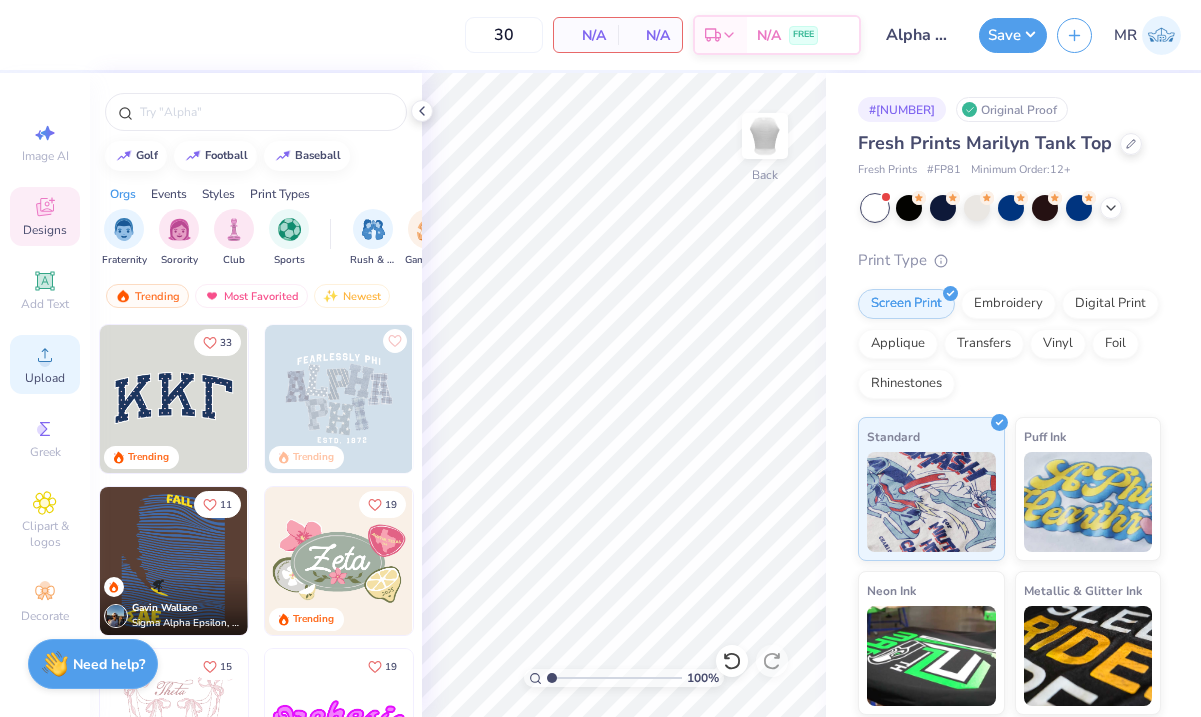 click on "Upload" at bounding box center (45, 378) 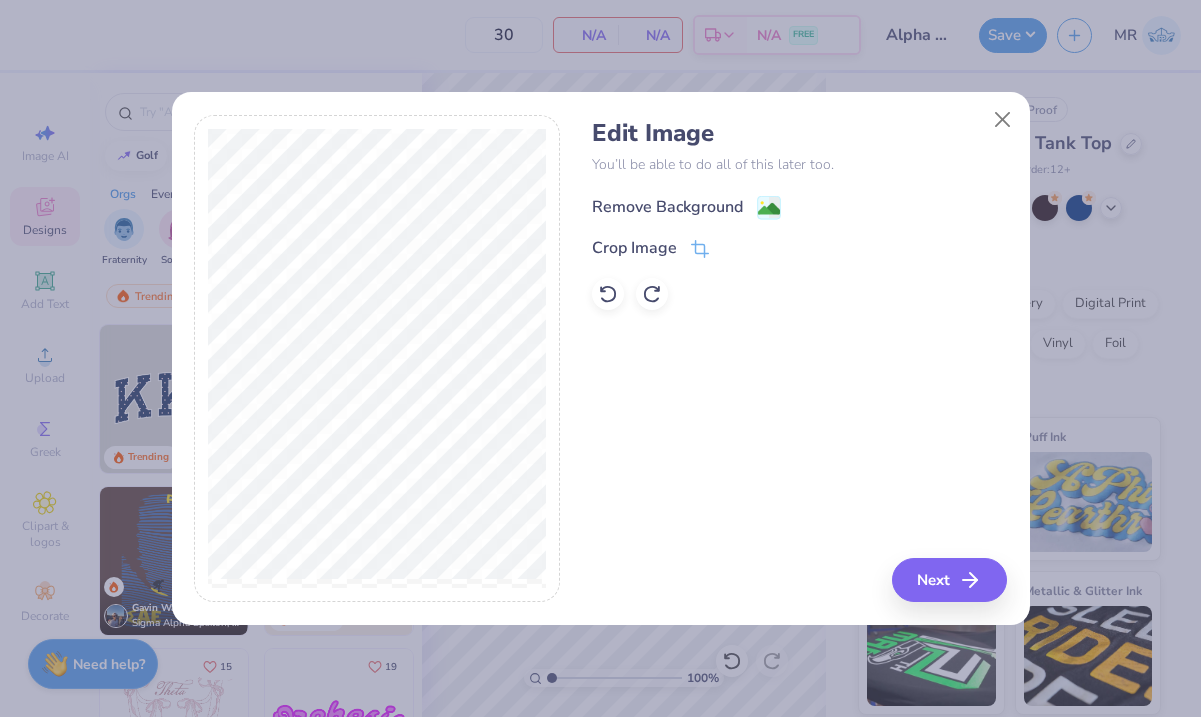 click on "Remove Background" at bounding box center (667, 207) 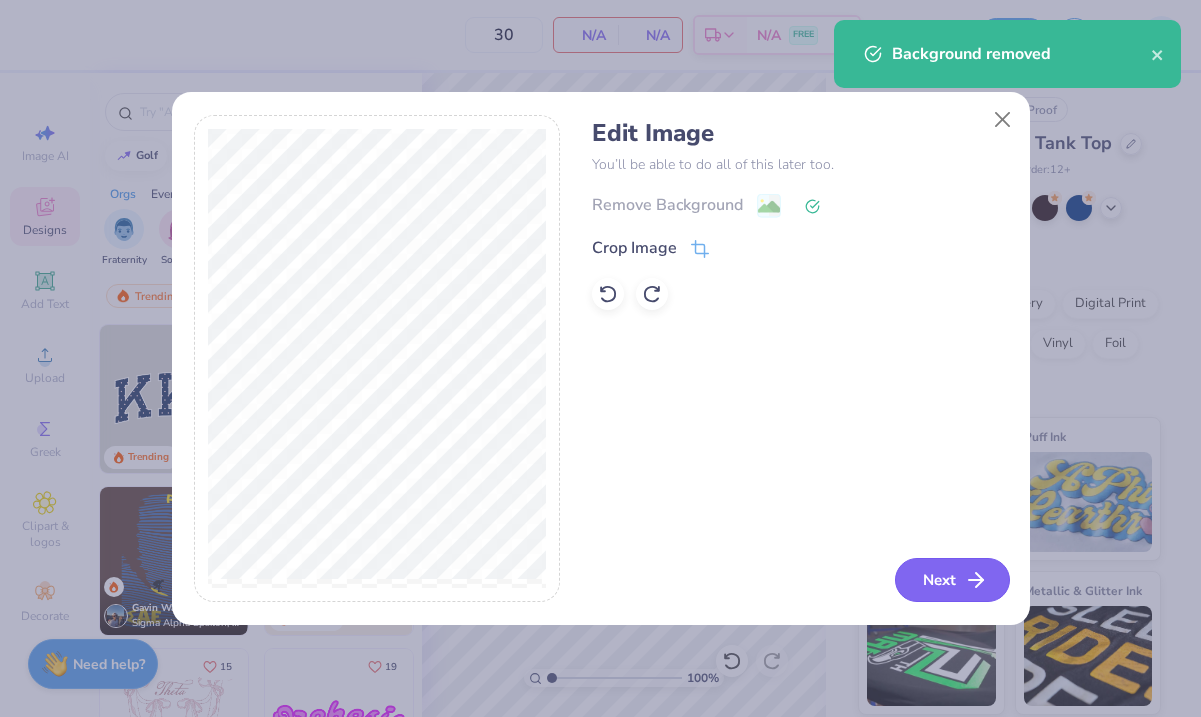 click on "Next" at bounding box center (952, 580) 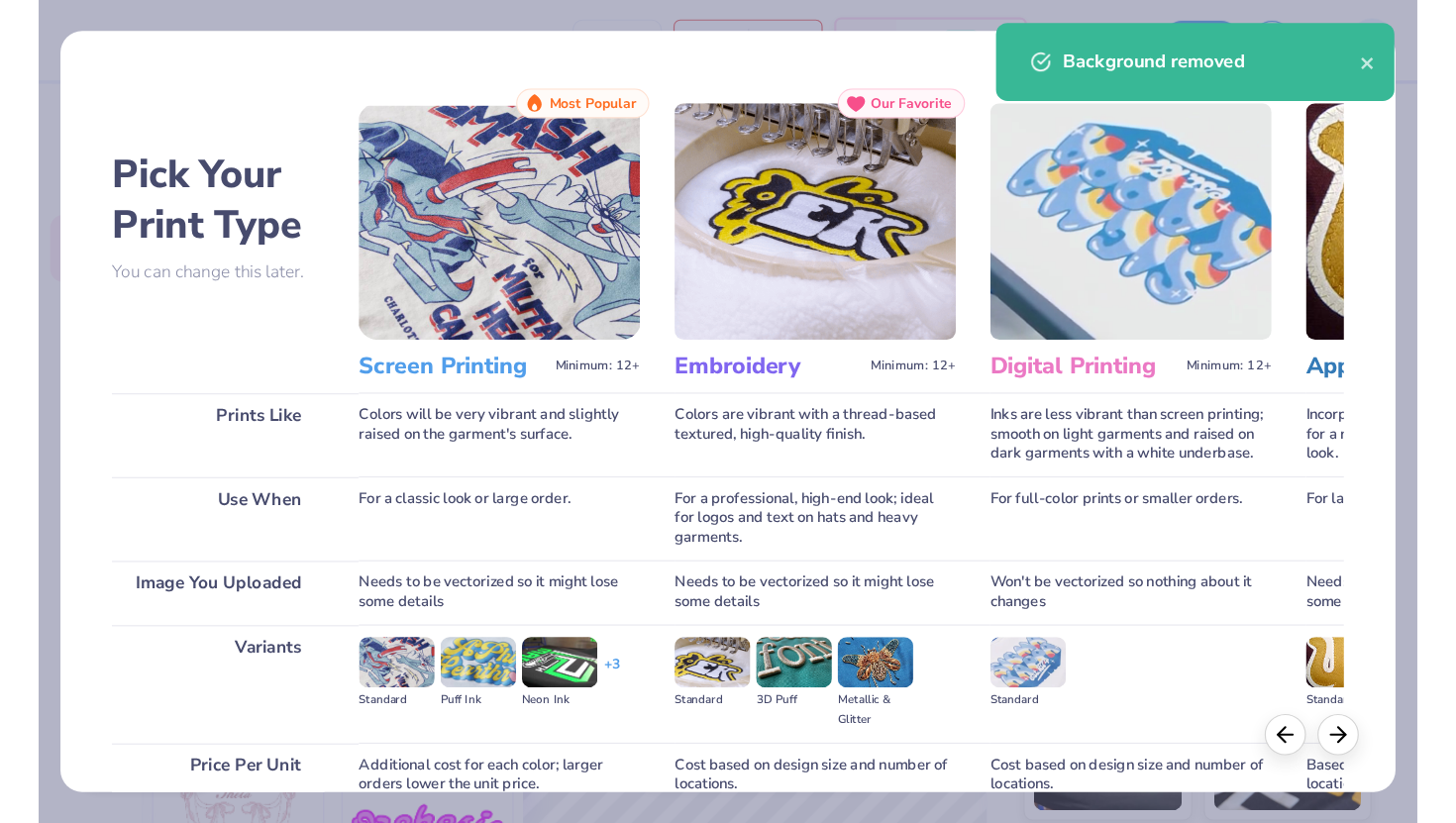 scroll, scrollTop: 178, scrollLeft: 0, axis: vertical 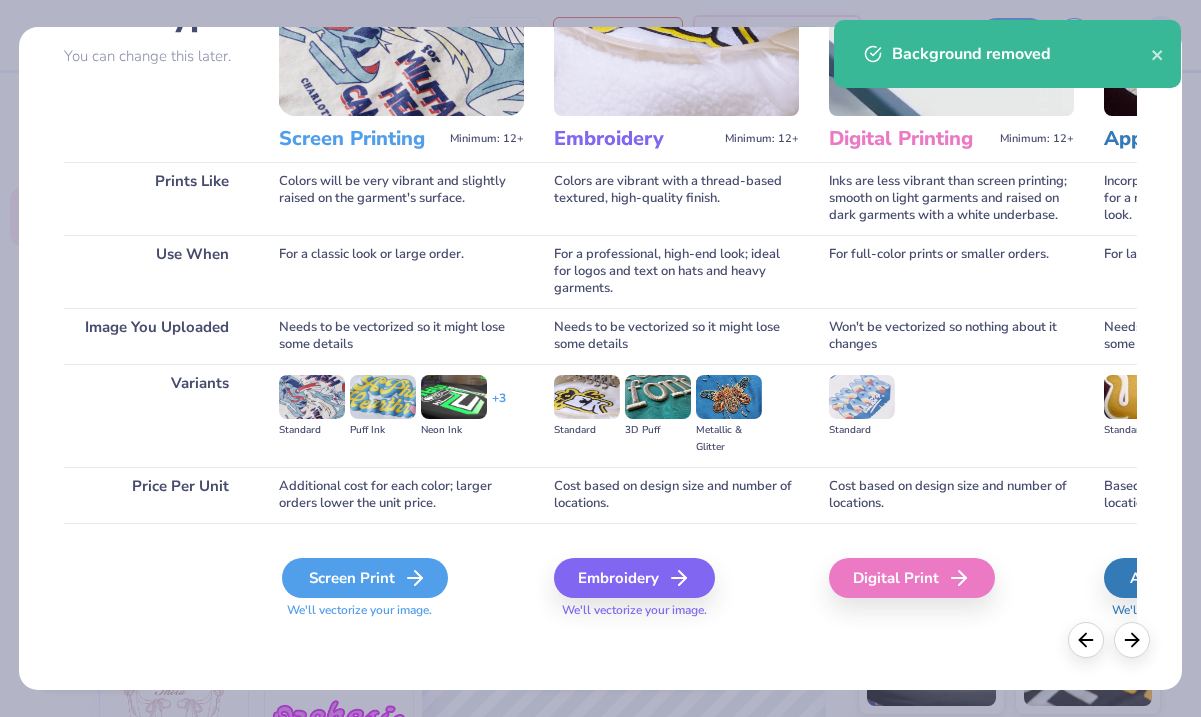 click on "Screen Print" at bounding box center (365, 578) 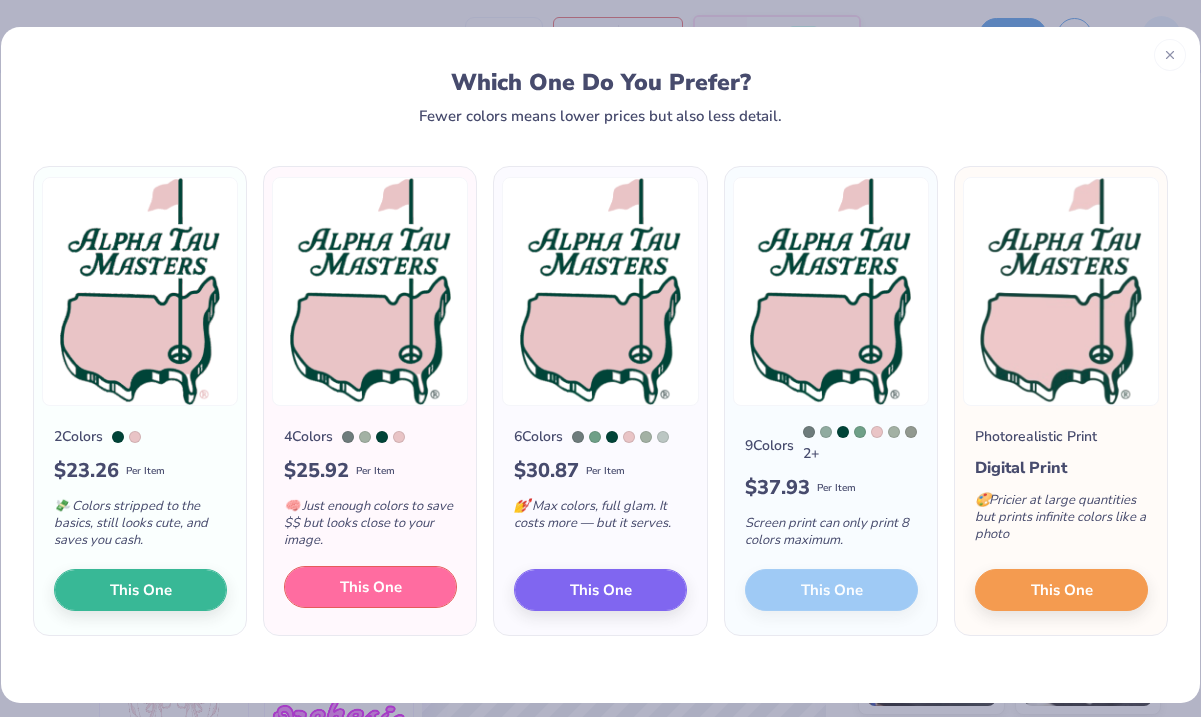 click on "This One" at bounding box center (371, 587) 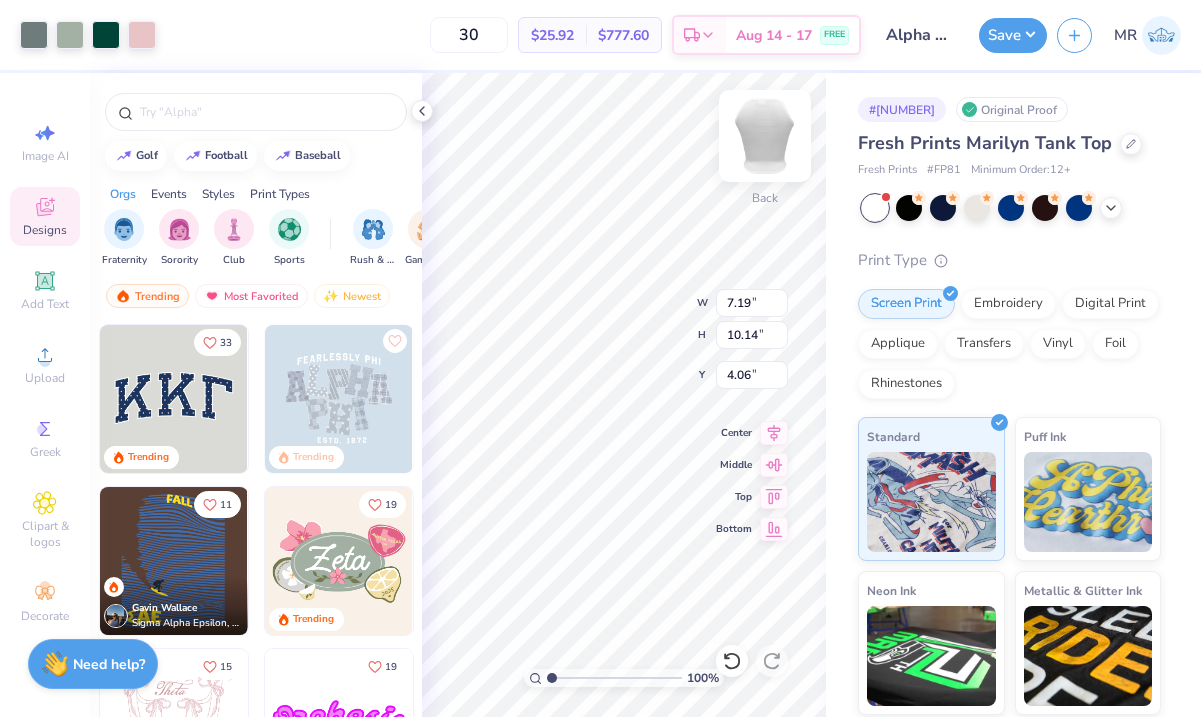 type on "3.00" 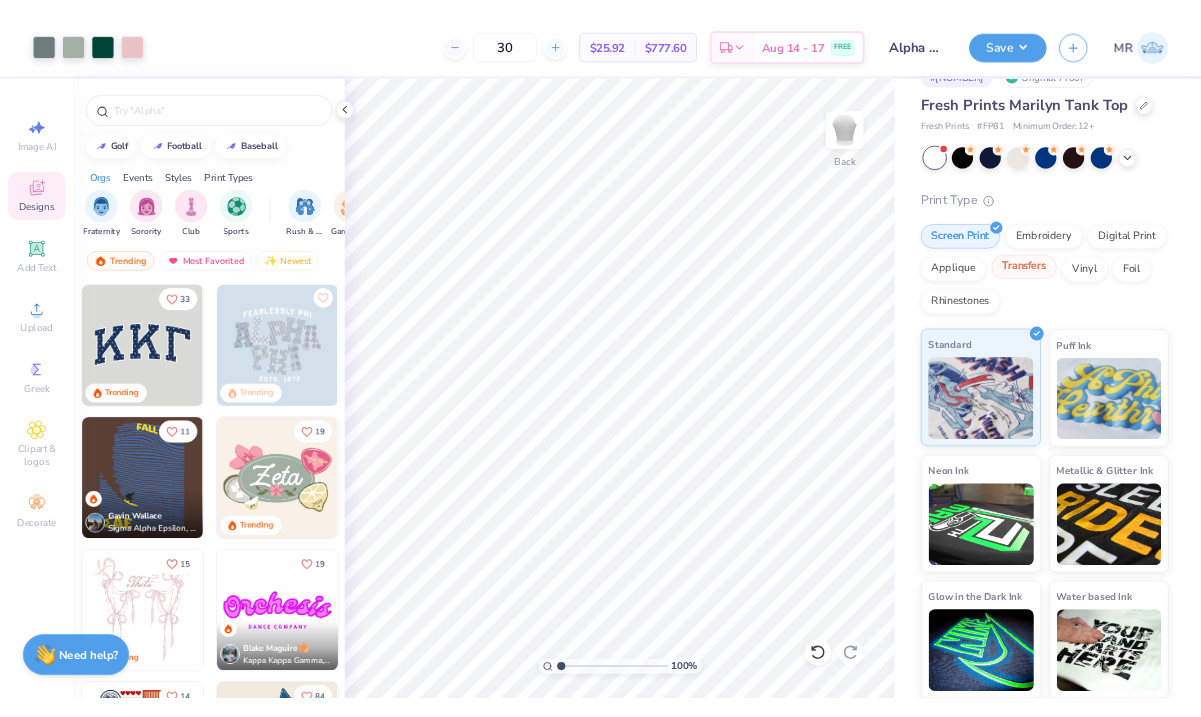 scroll, scrollTop: 0, scrollLeft: 0, axis: both 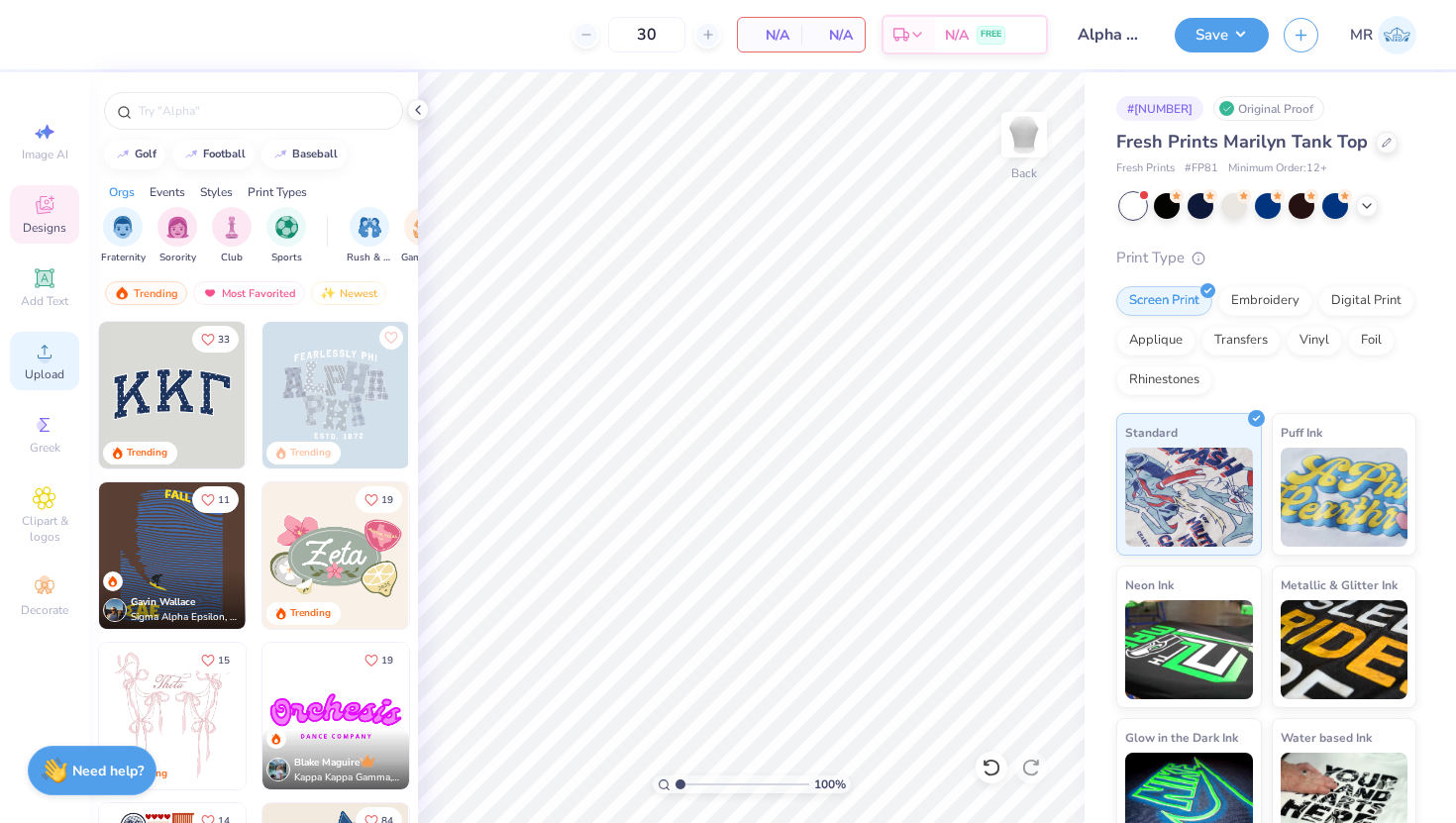 click 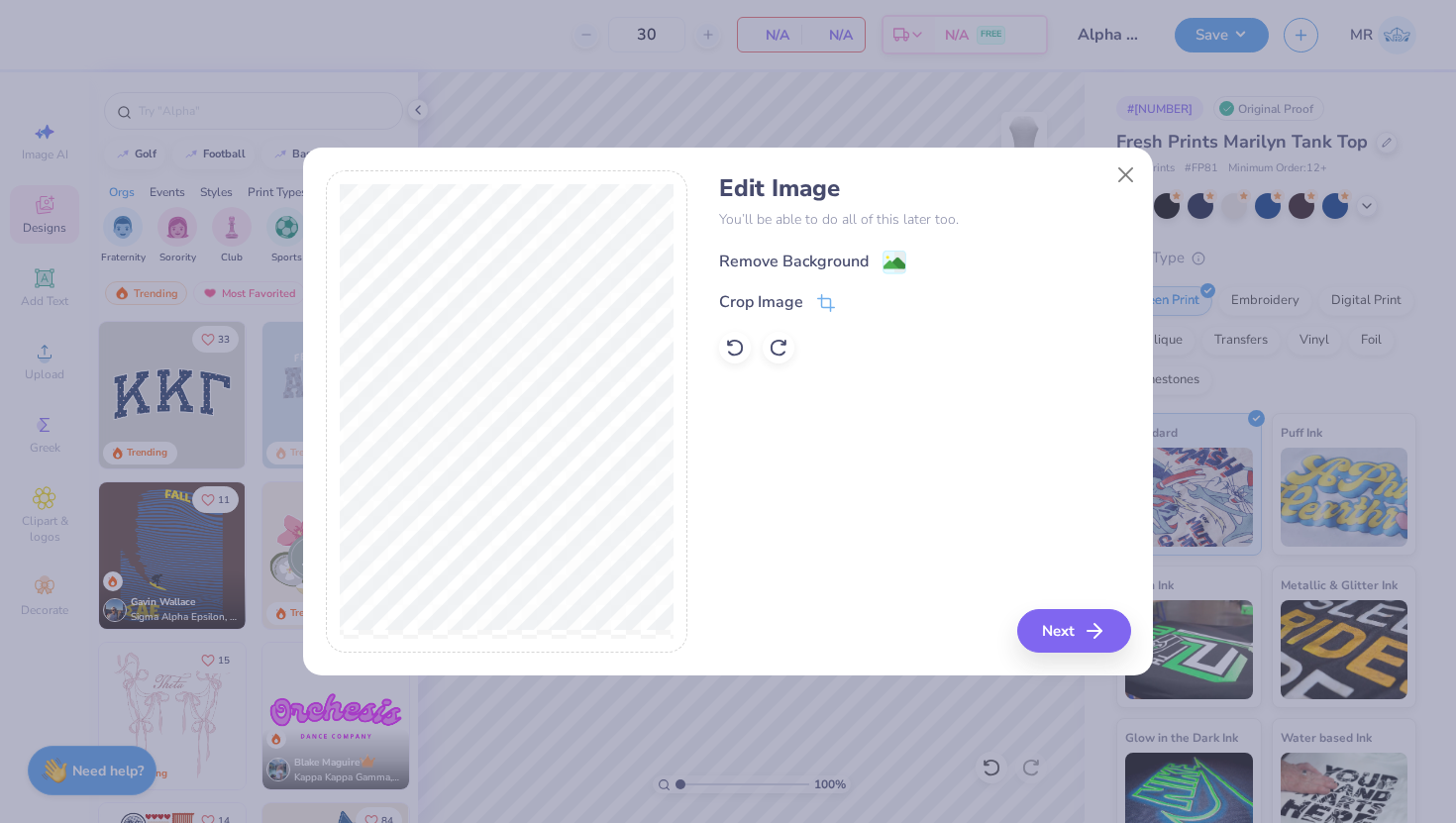 click on "Remove Background" at bounding box center (793, 261) 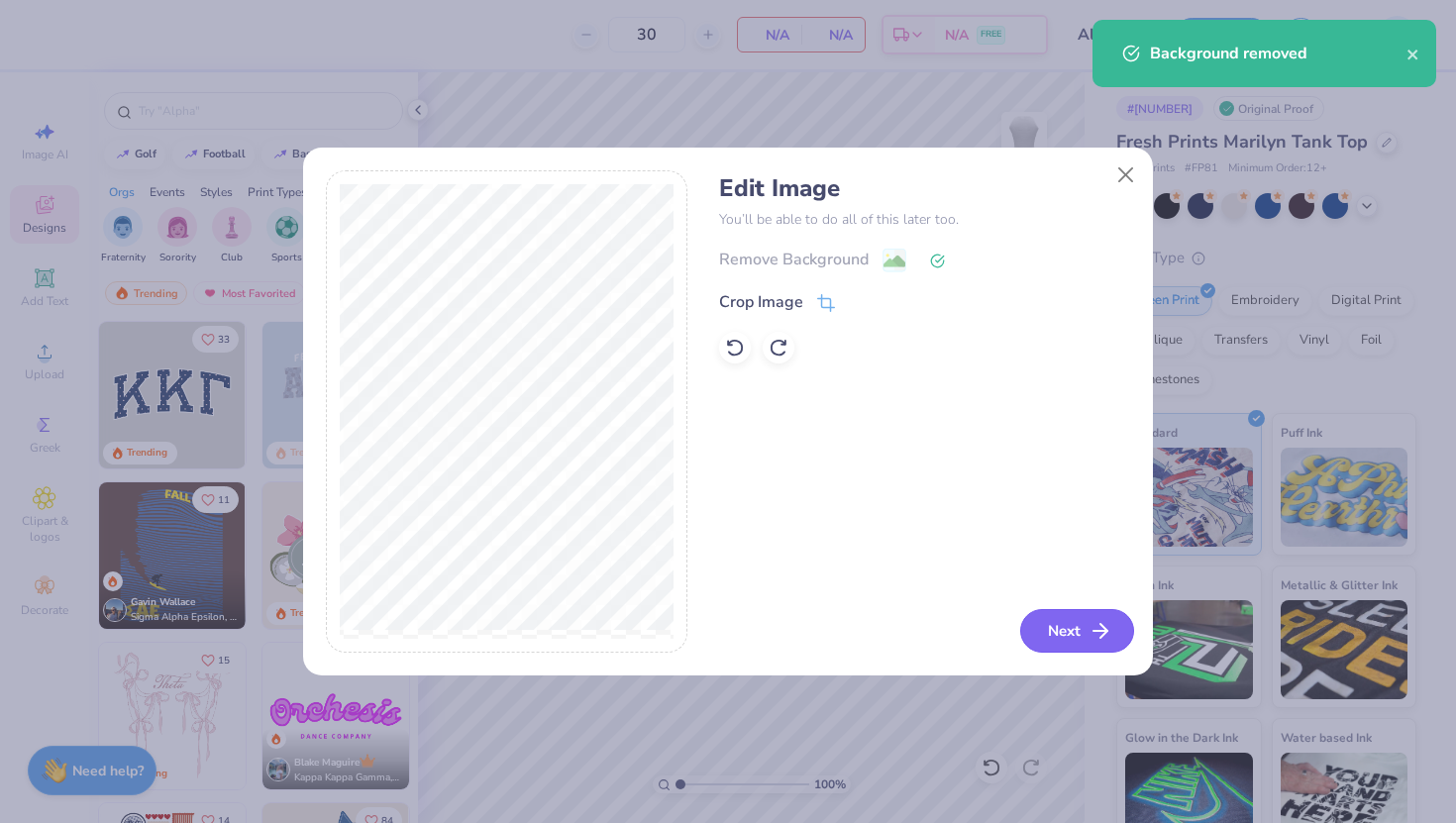 click on "Next" at bounding box center (1077, 631) 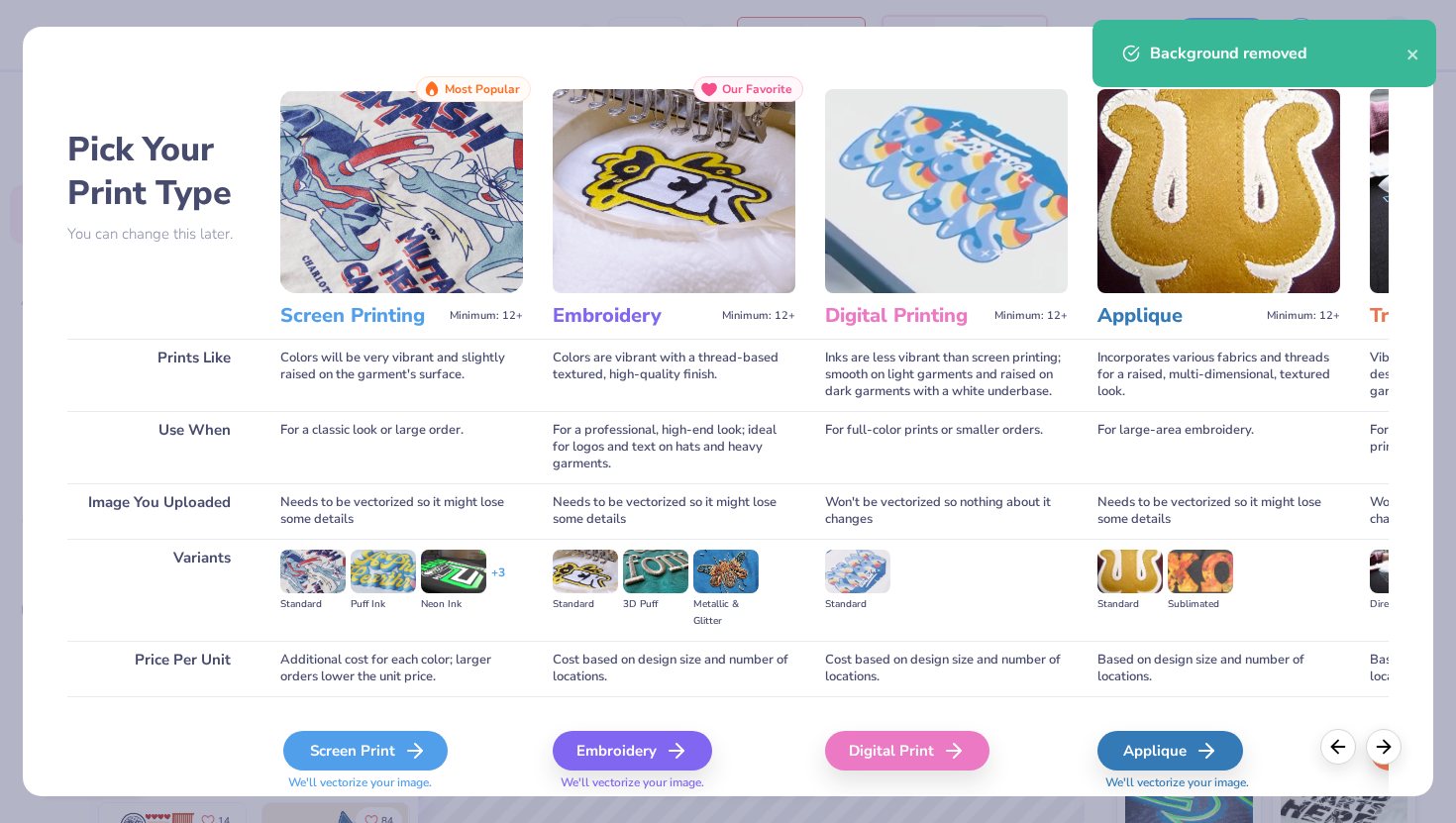 click on "Screen Print" at bounding box center [365, 751] 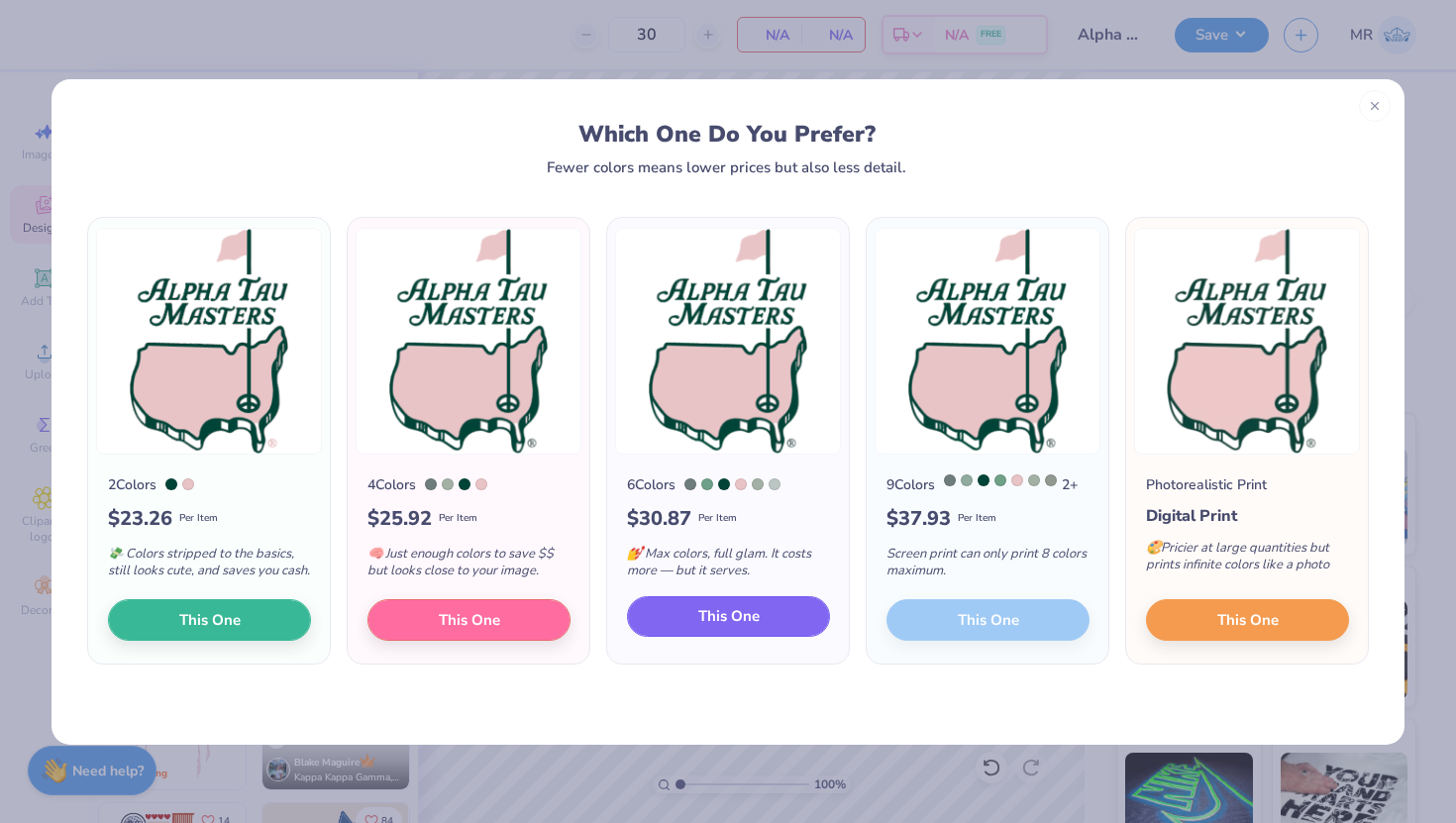 click on "This One" at bounding box center [729, 616] 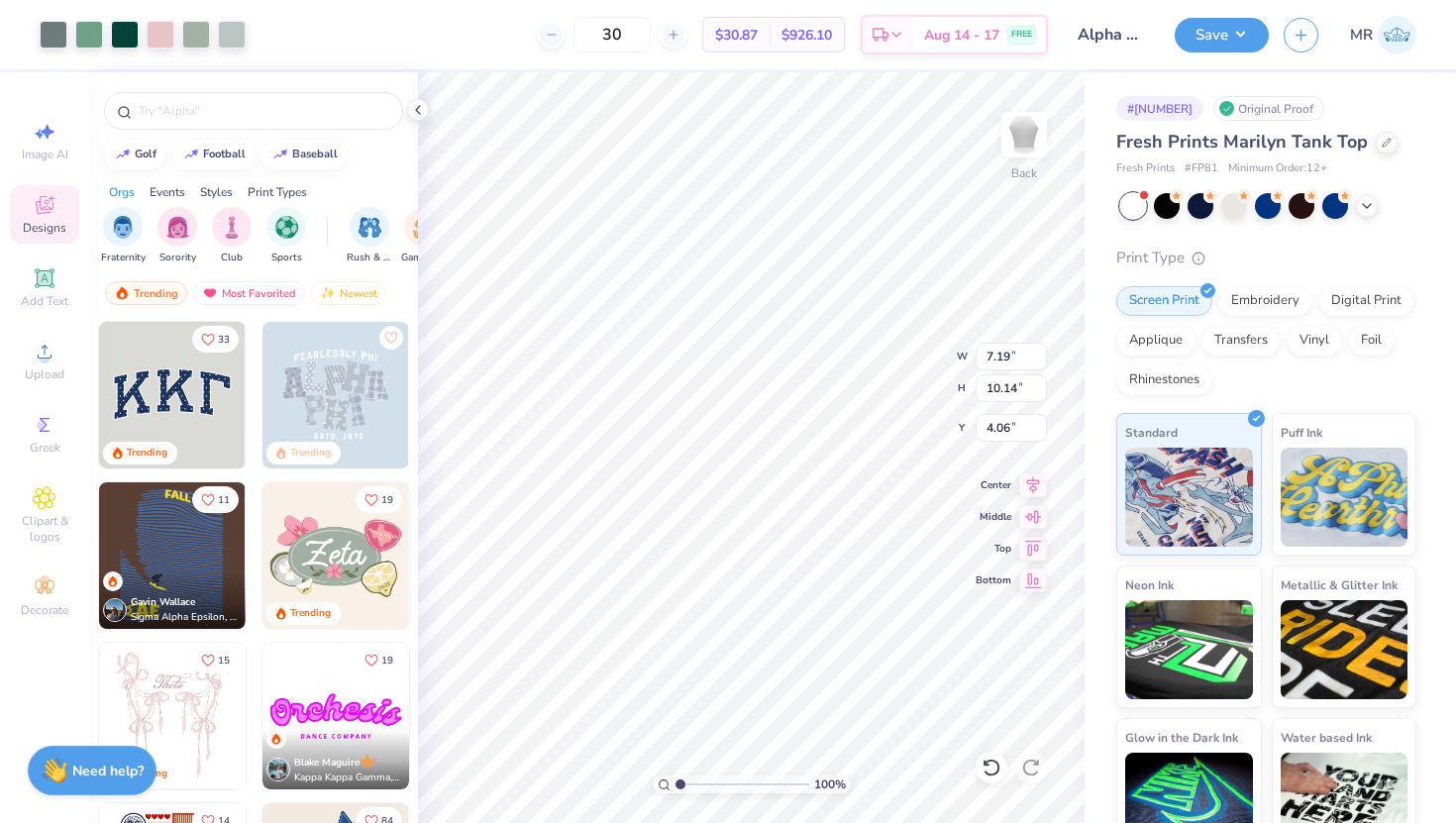 type on "3.00" 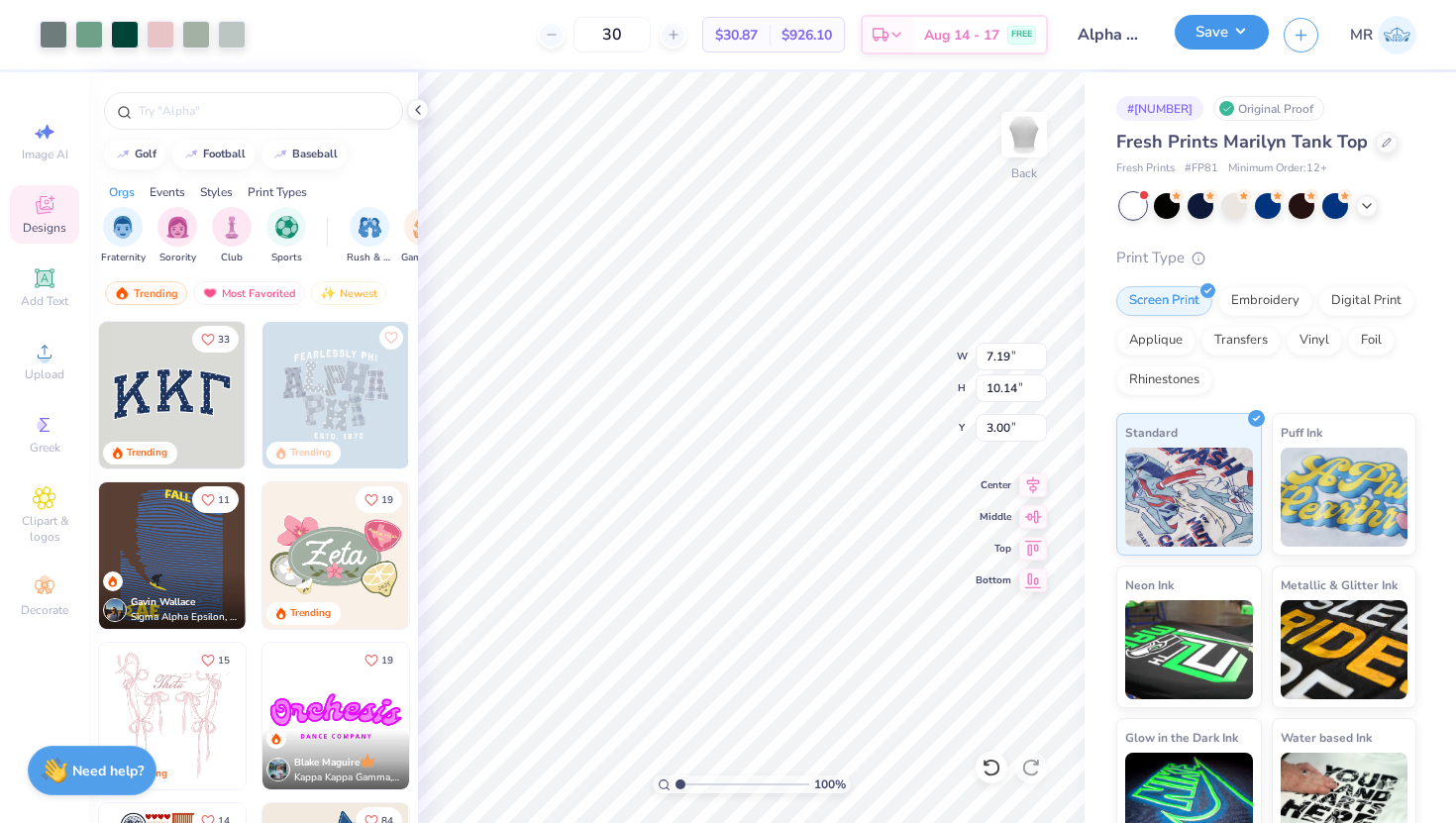 click on "Save" at bounding box center (1221, 32) 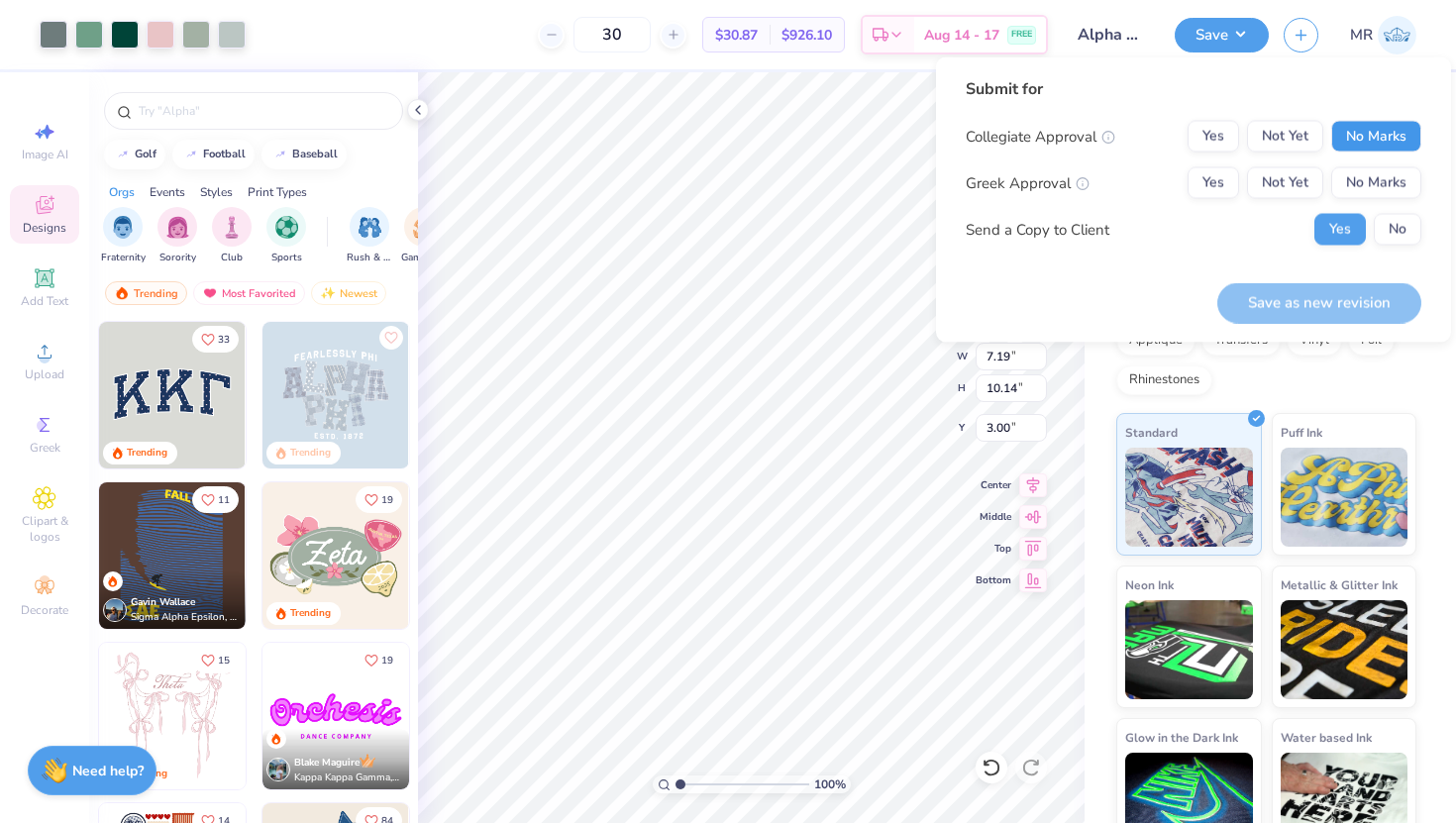click on "No Marks" at bounding box center (1376, 137) 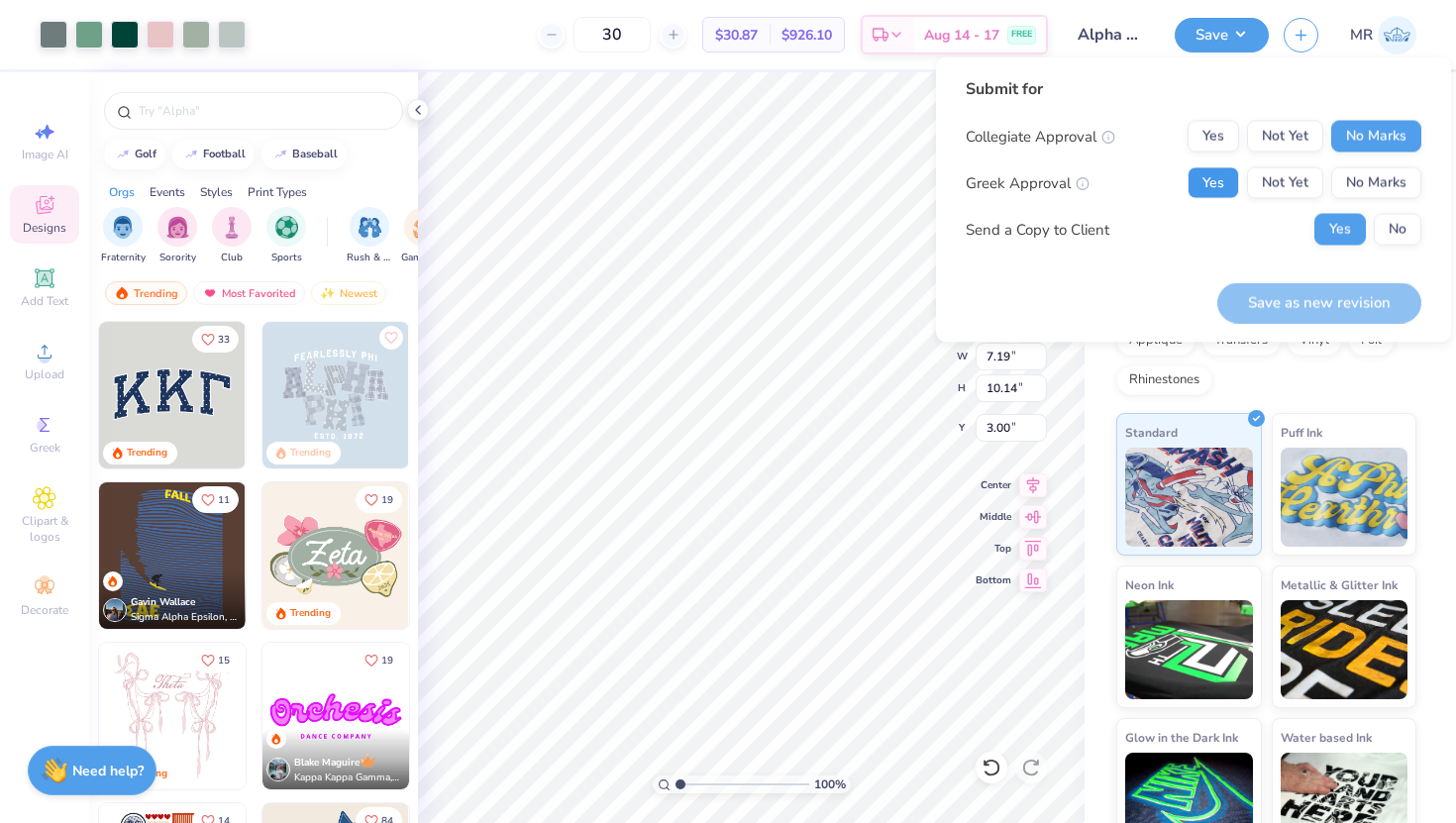 click on "Yes" at bounding box center [1213, 183] 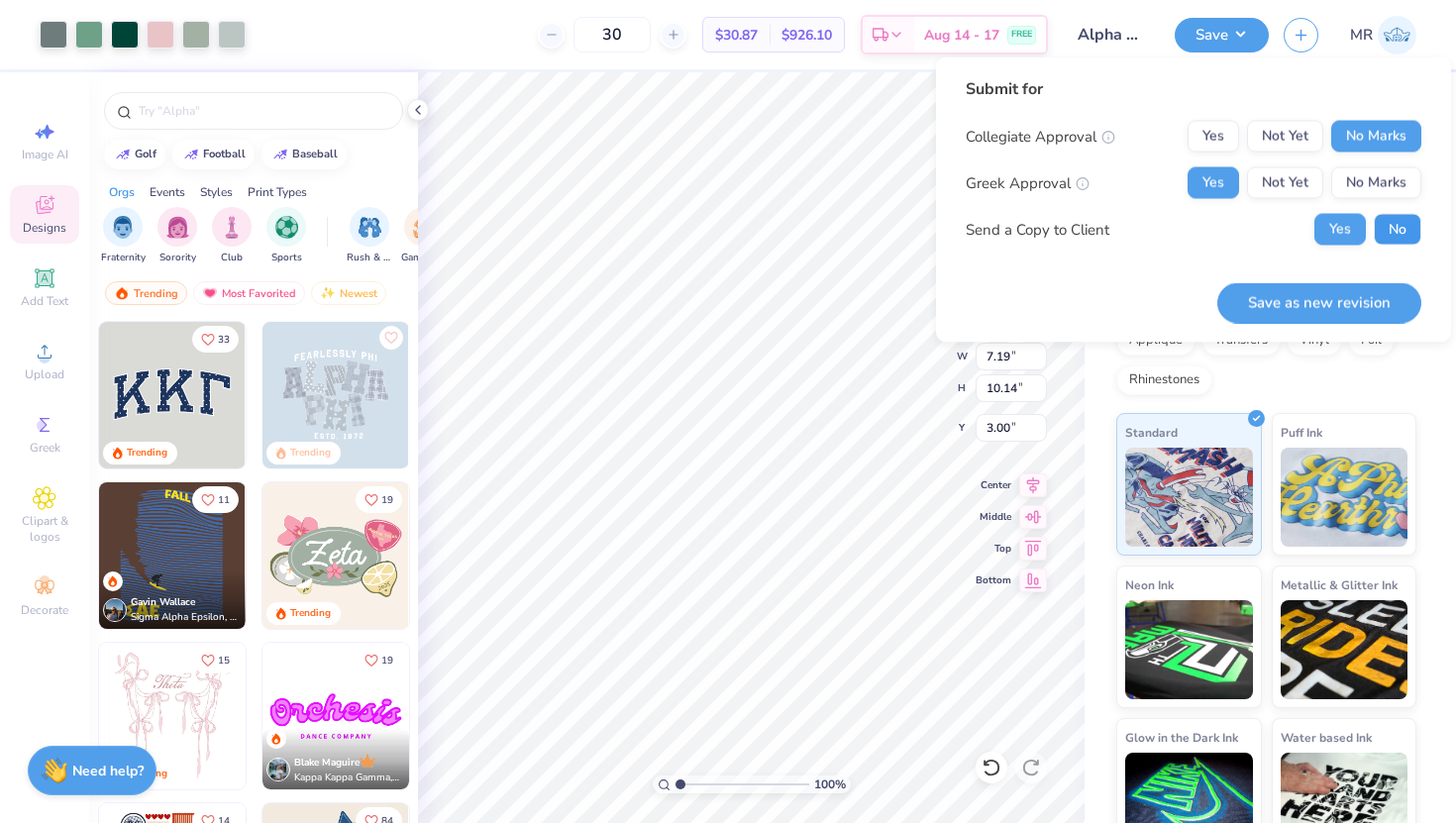 click on "No" at bounding box center (1398, 230) 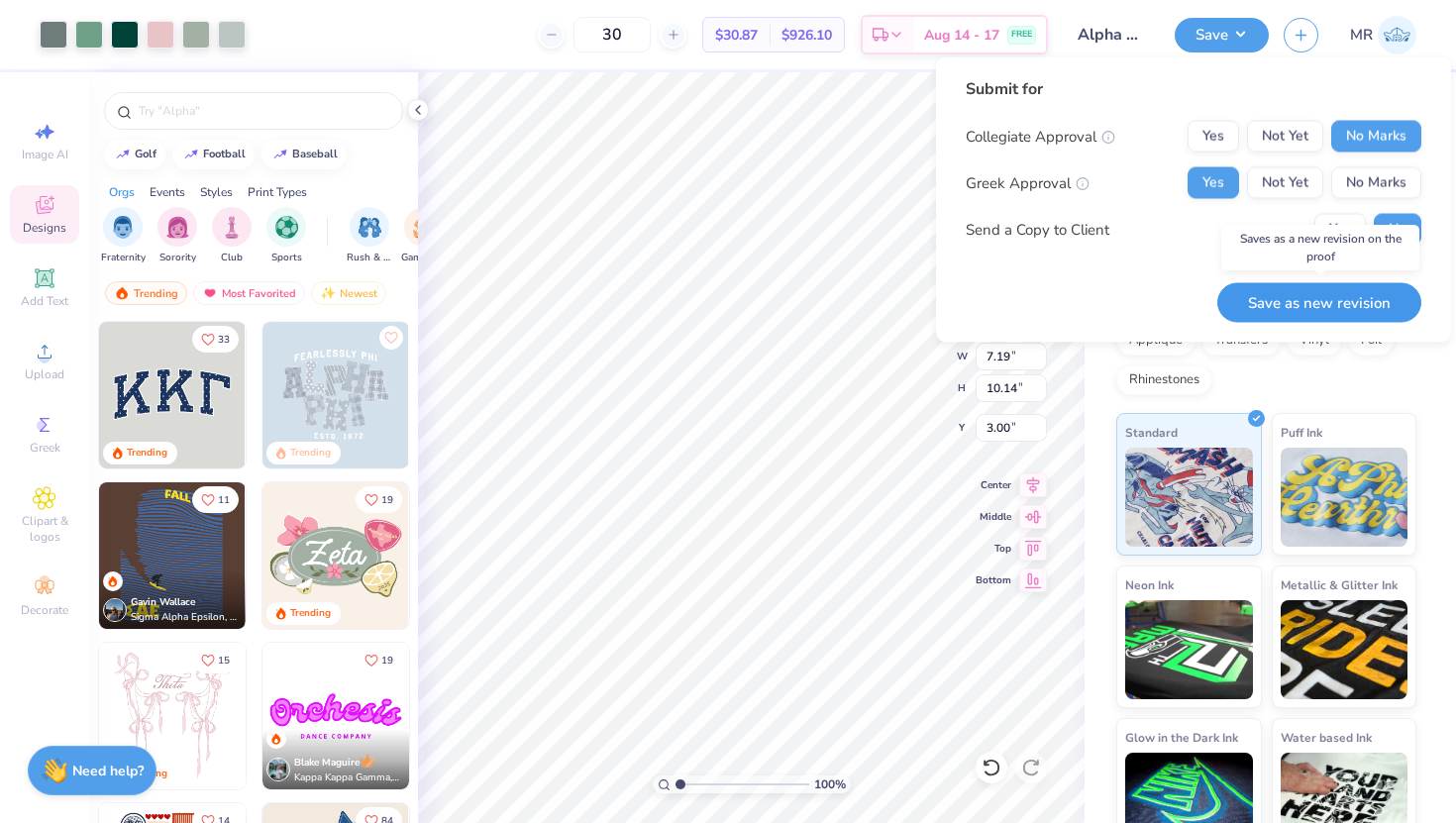 click on "Save as new revision" at bounding box center [1319, 302] 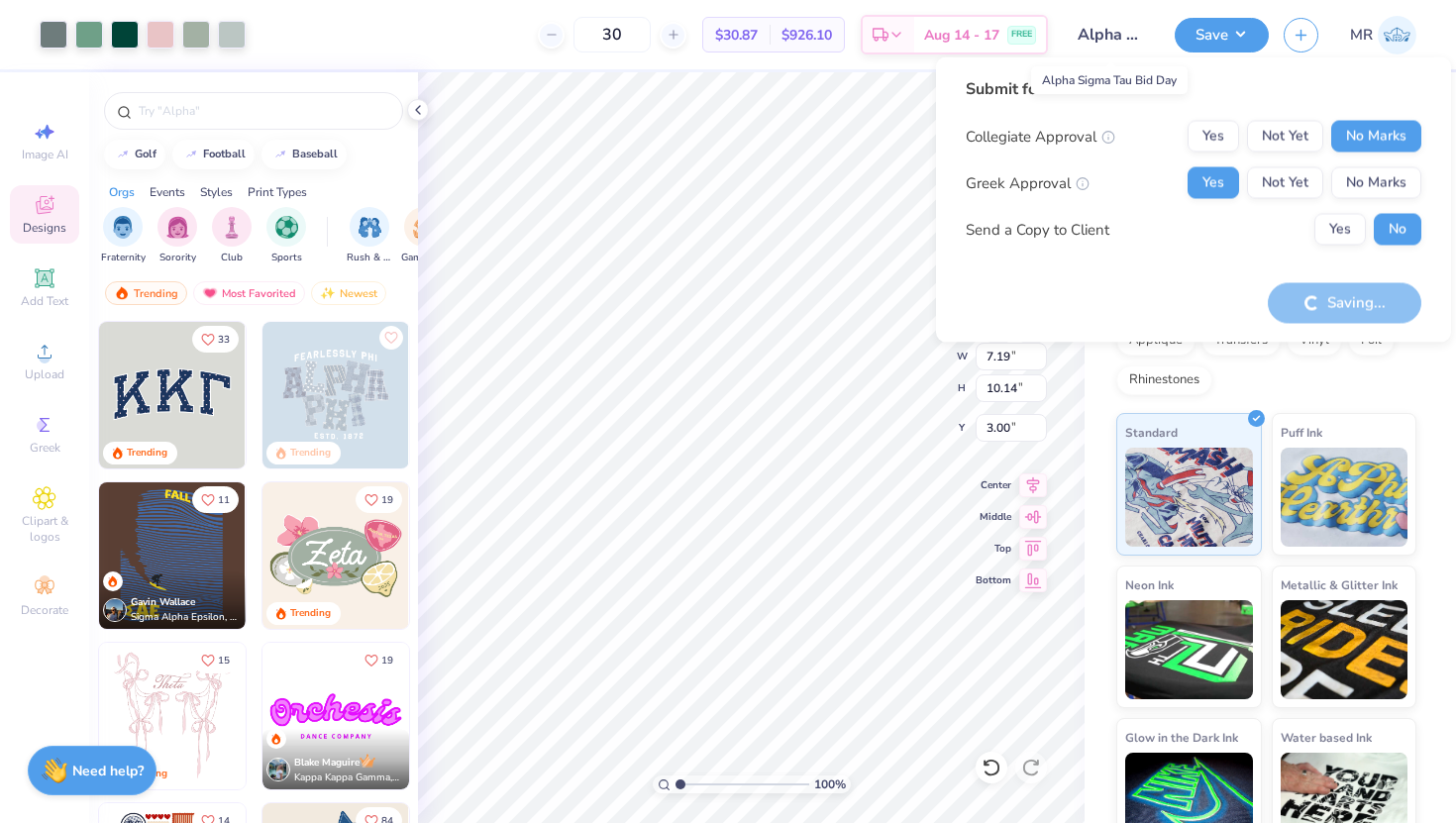click on "Alpha Sigma Tau Bid Day" at bounding box center (1111, 35) 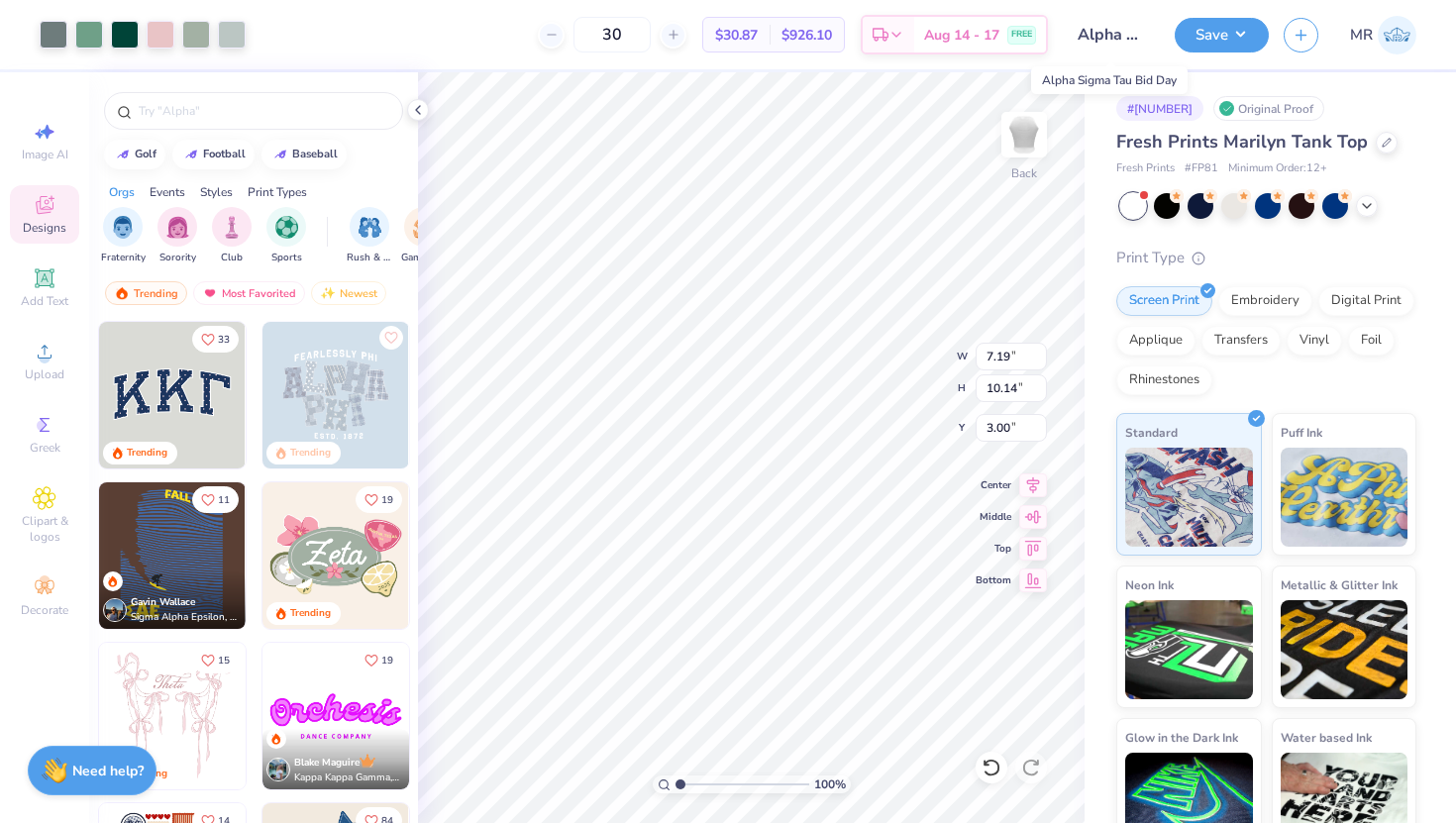 click on "Alpha Sigma Tau Bid Day" at bounding box center [1111, 35] 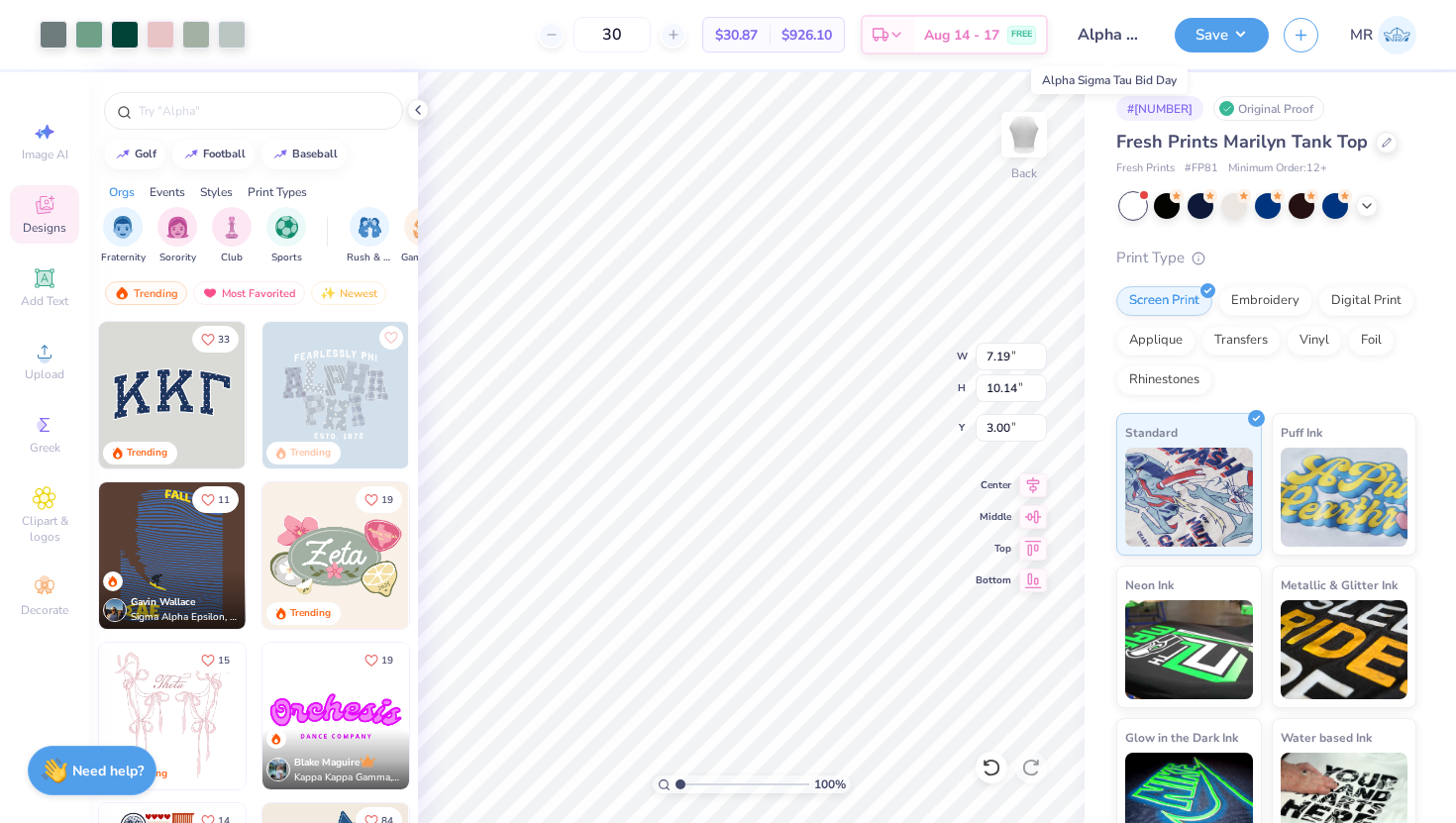 click on "Alpha Sigma Tau Bid Day" at bounding box center (1111, 35) 